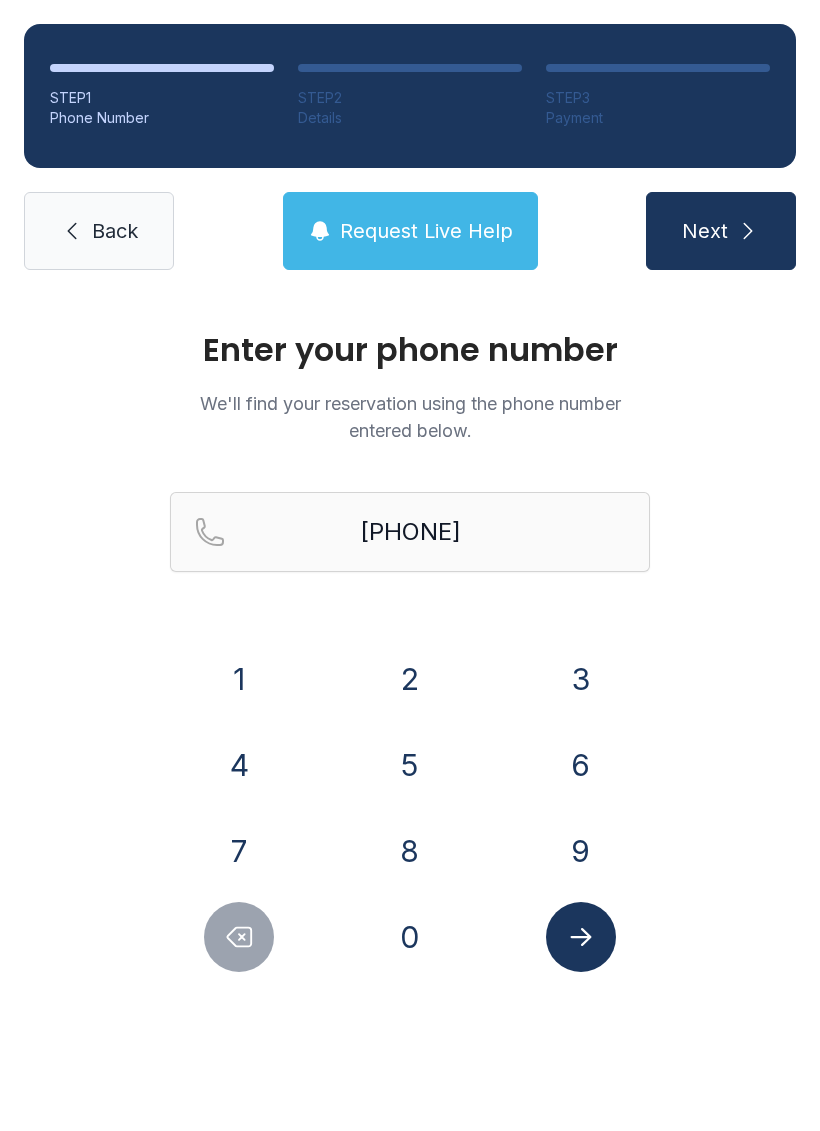 scroll, scrollTop: 0, scrollLeft: 0, axis: both 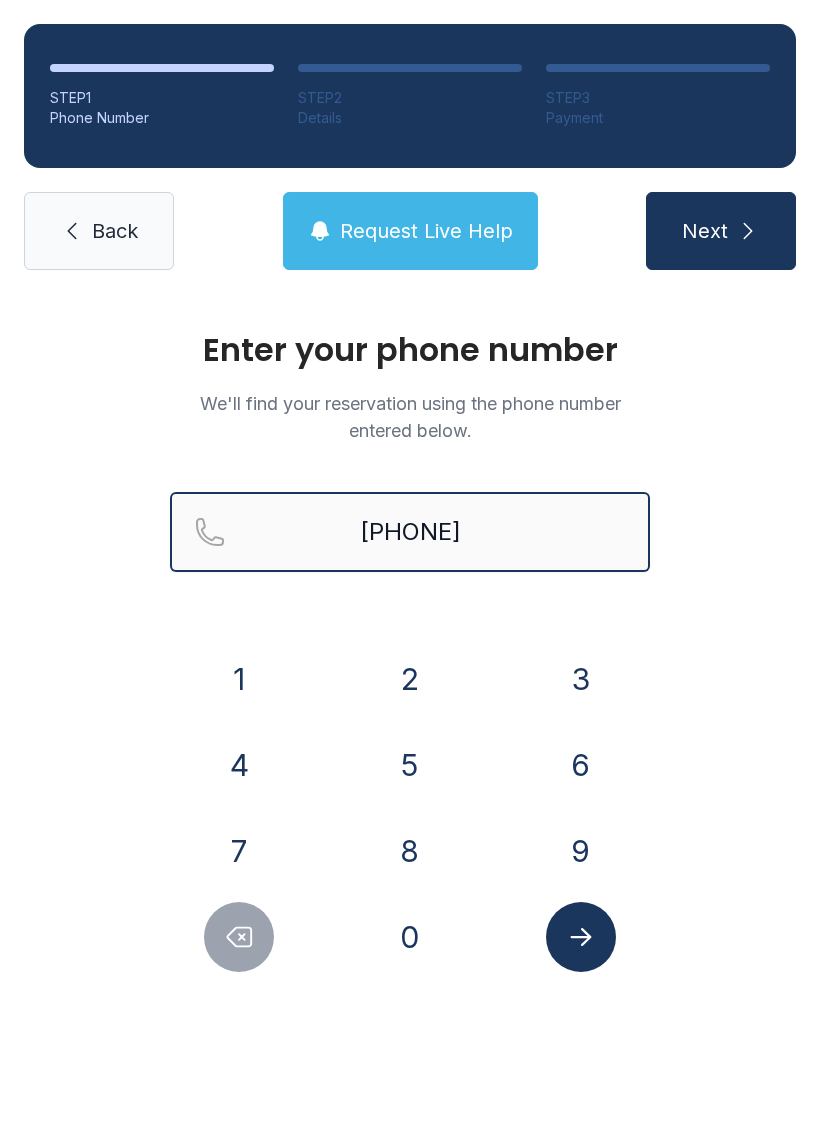 click on "[PHONE]" at bounding box center [410, 532] 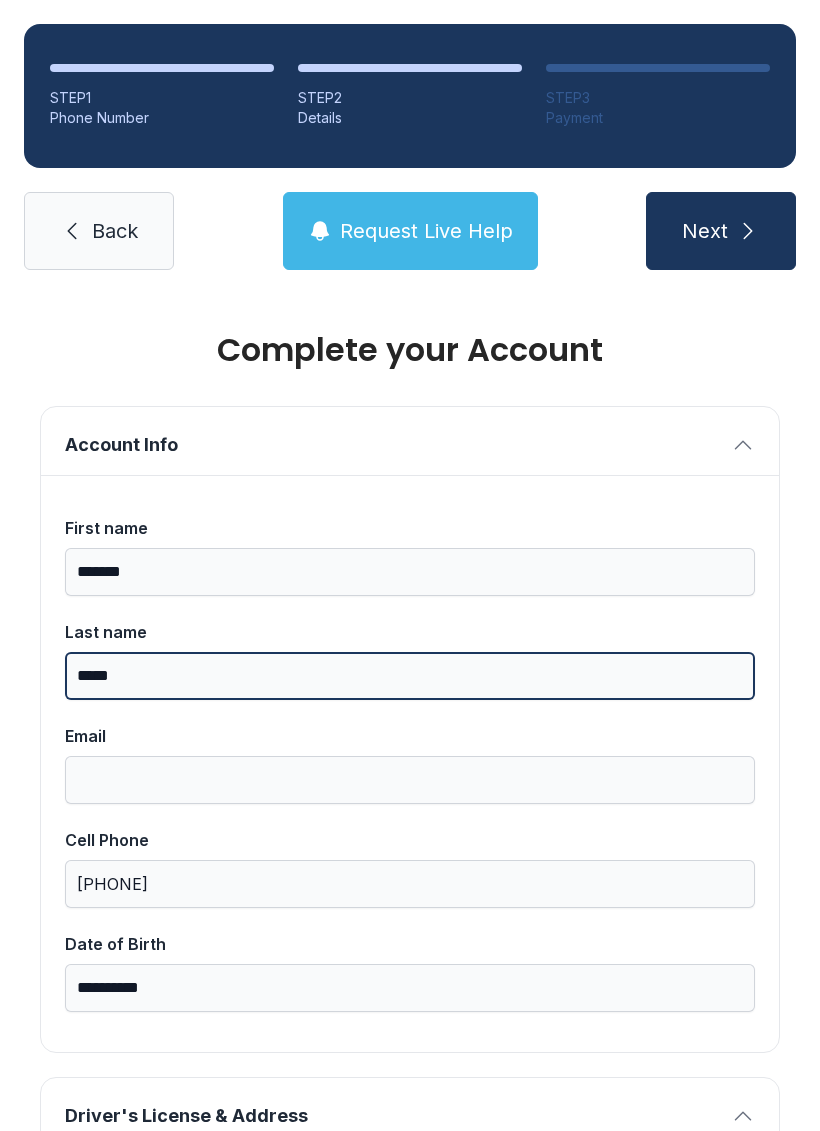 click on "*****" at bounding box center [410, 676] 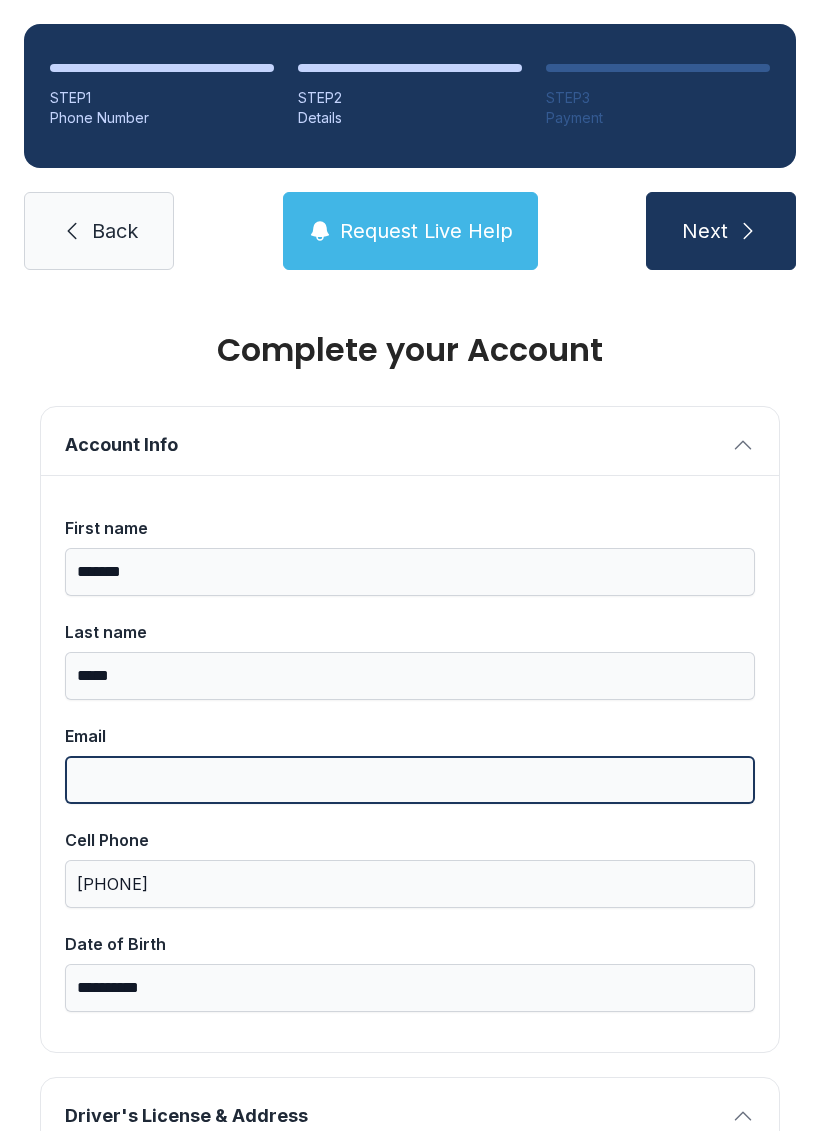 click on "Email" at bounding box center (410, 780) 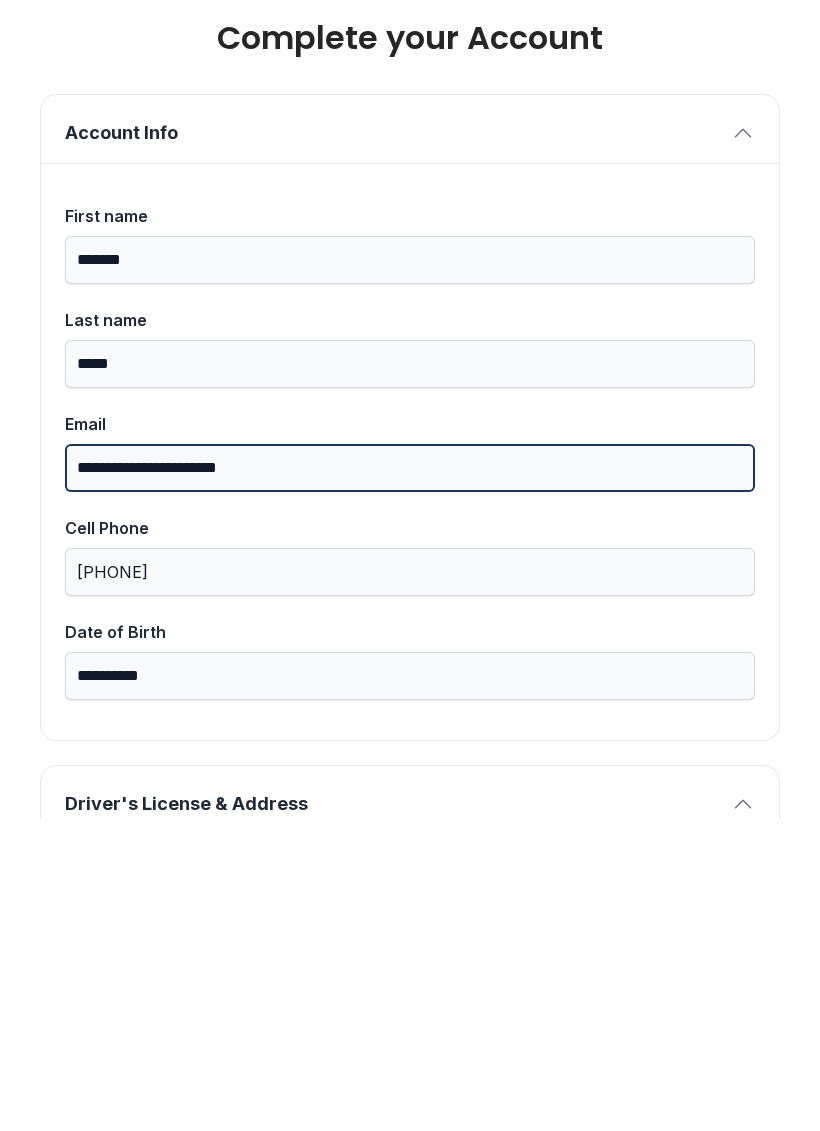 type on "**********" 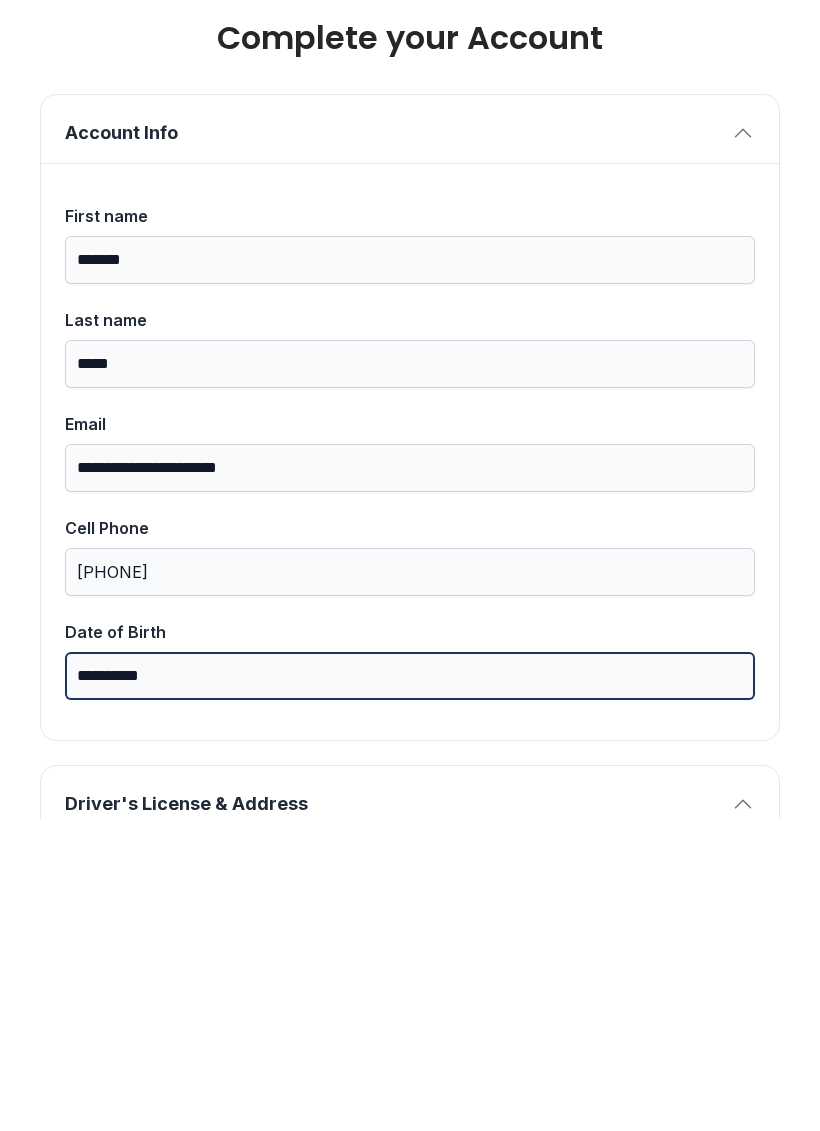 click on "**********" at bounding box center (410, 988) 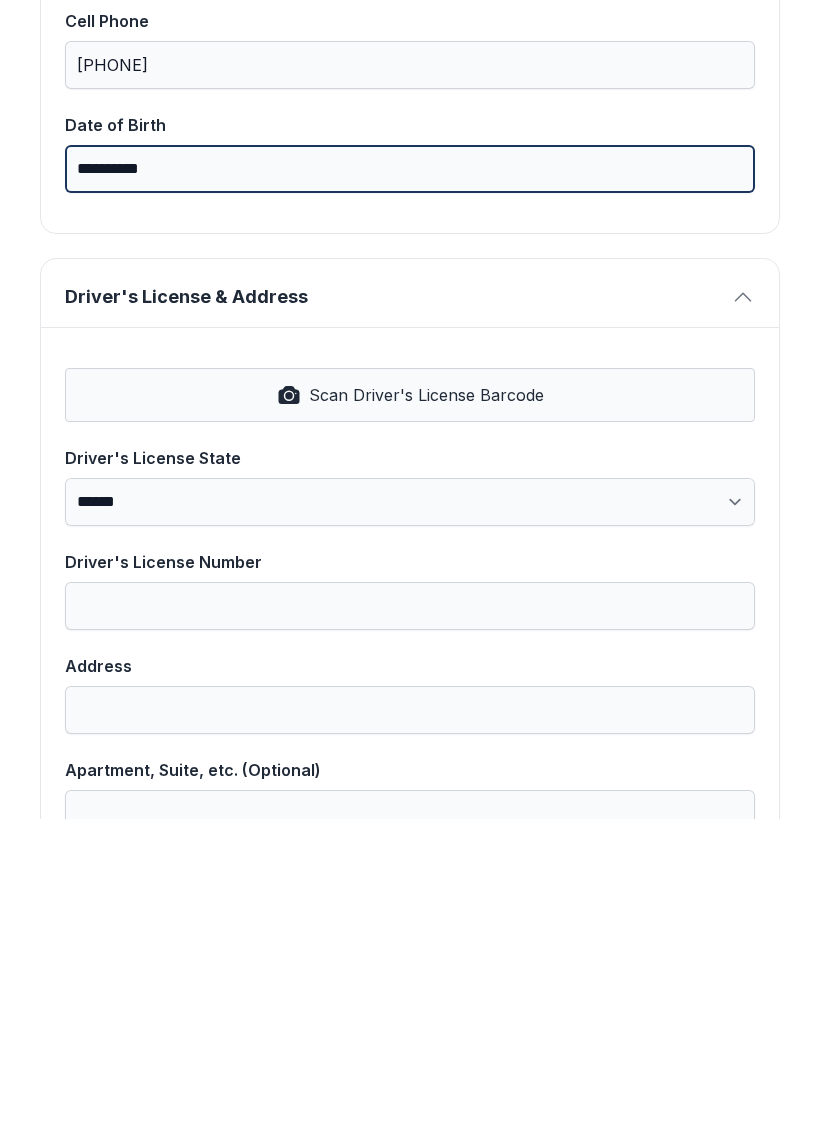 scroll, scrollTop: 508, scrollLeft: 0, axis: vertical 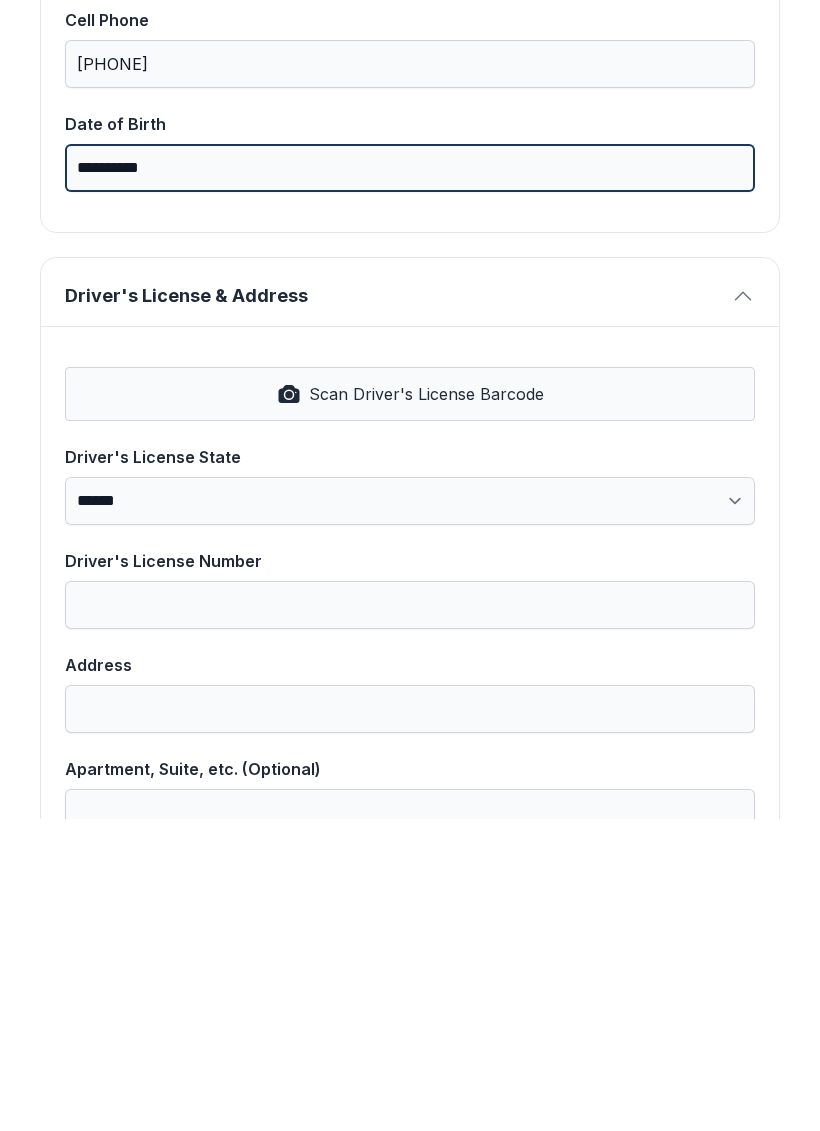 type on "**********" 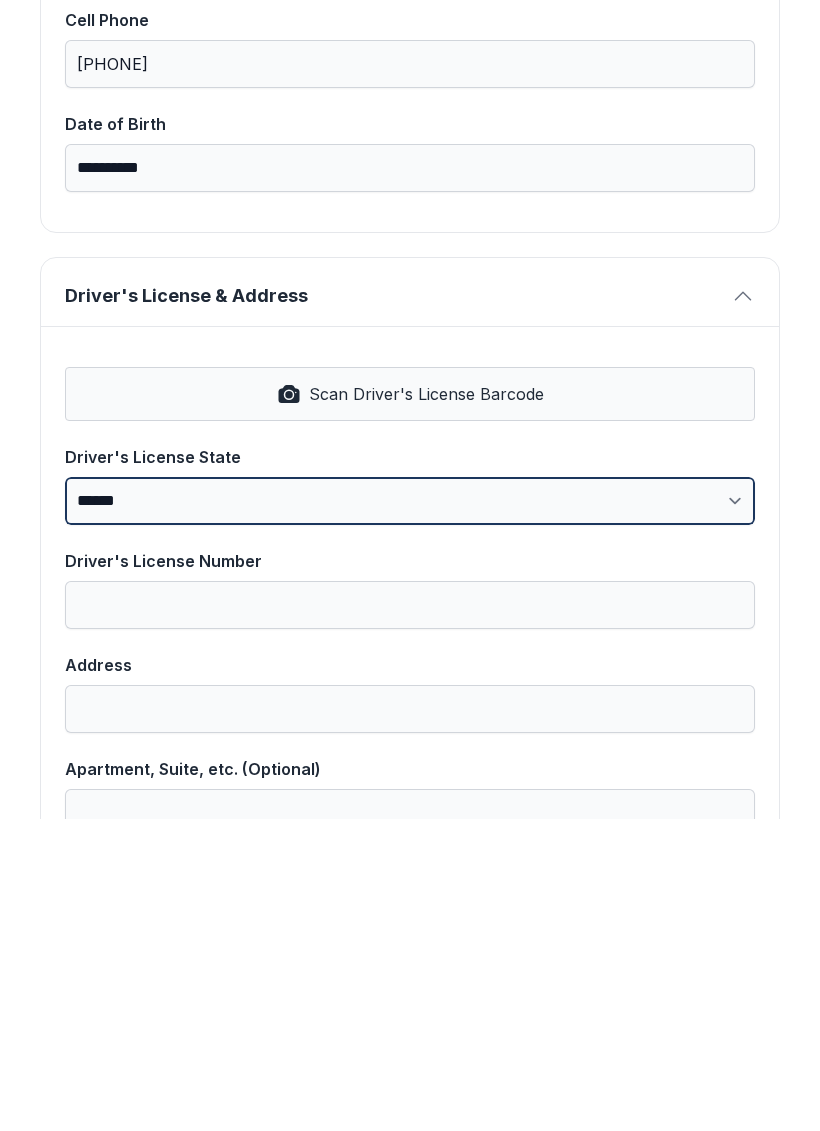 click on "**********" at bounding box center [410, 813] 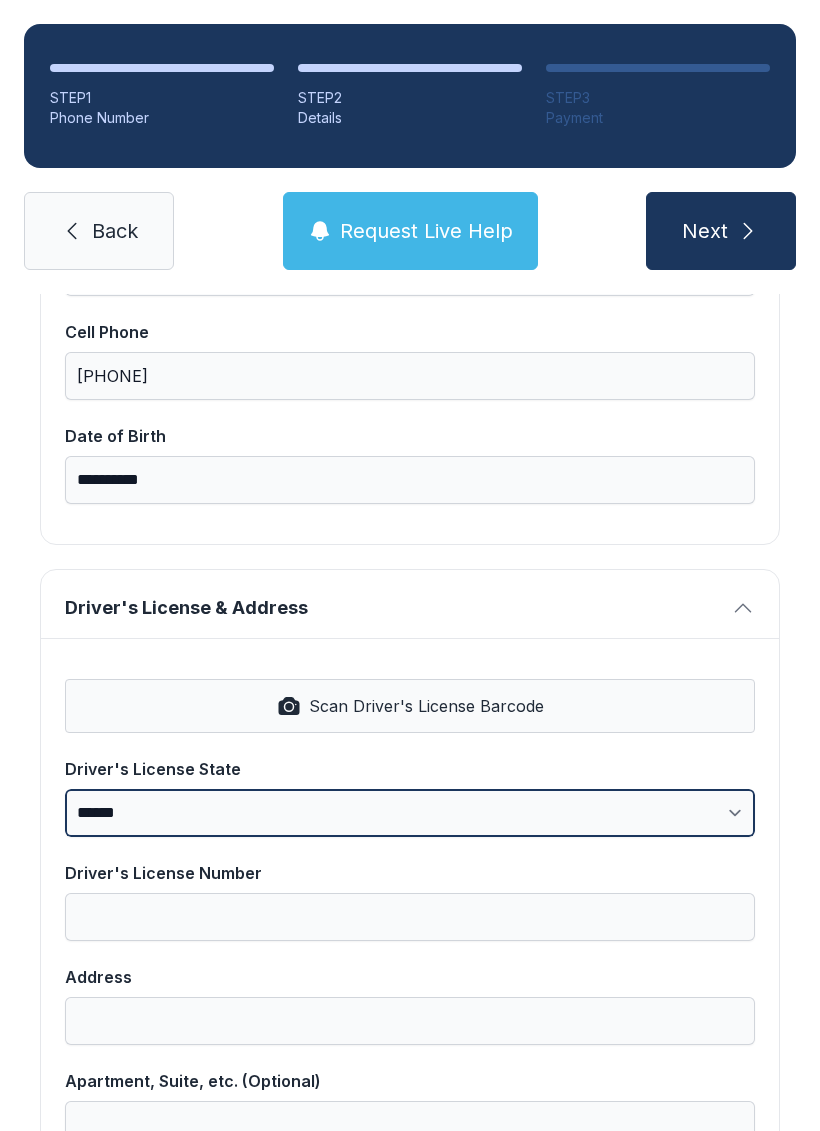 select on "**" 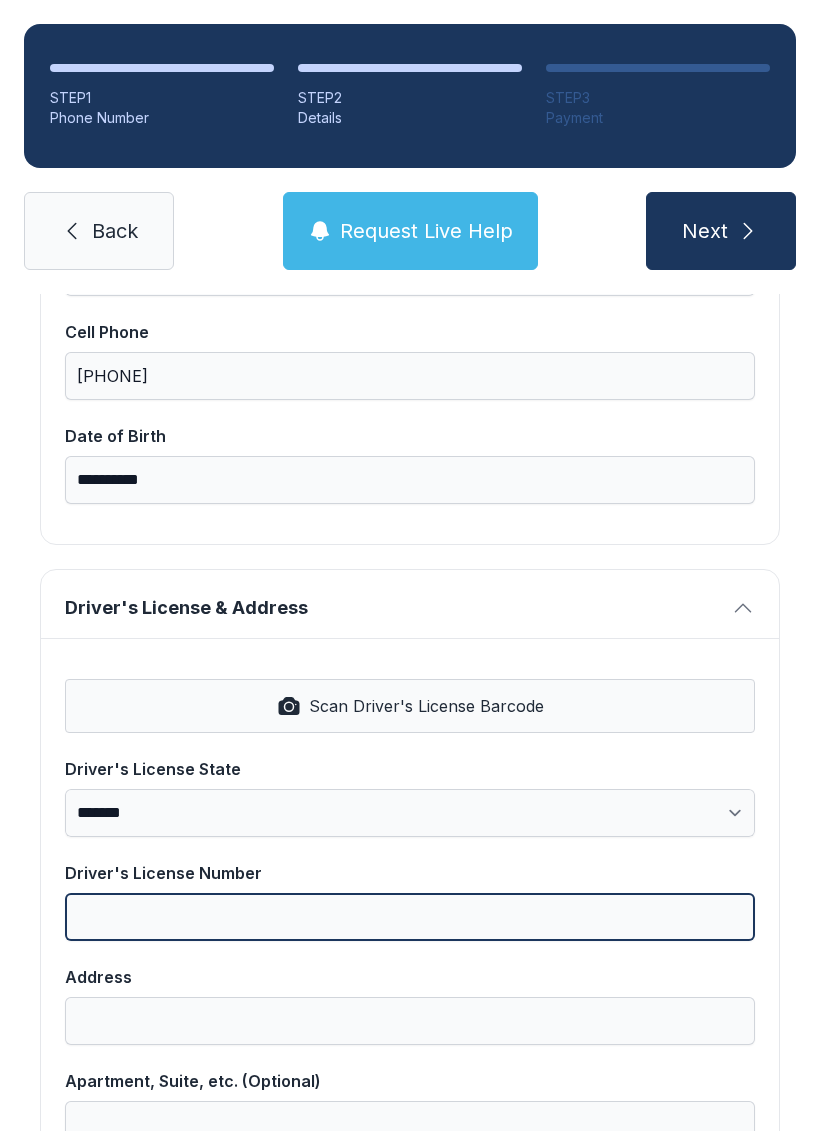 click on "Driver's License Number" at bounding box center [410, 917] 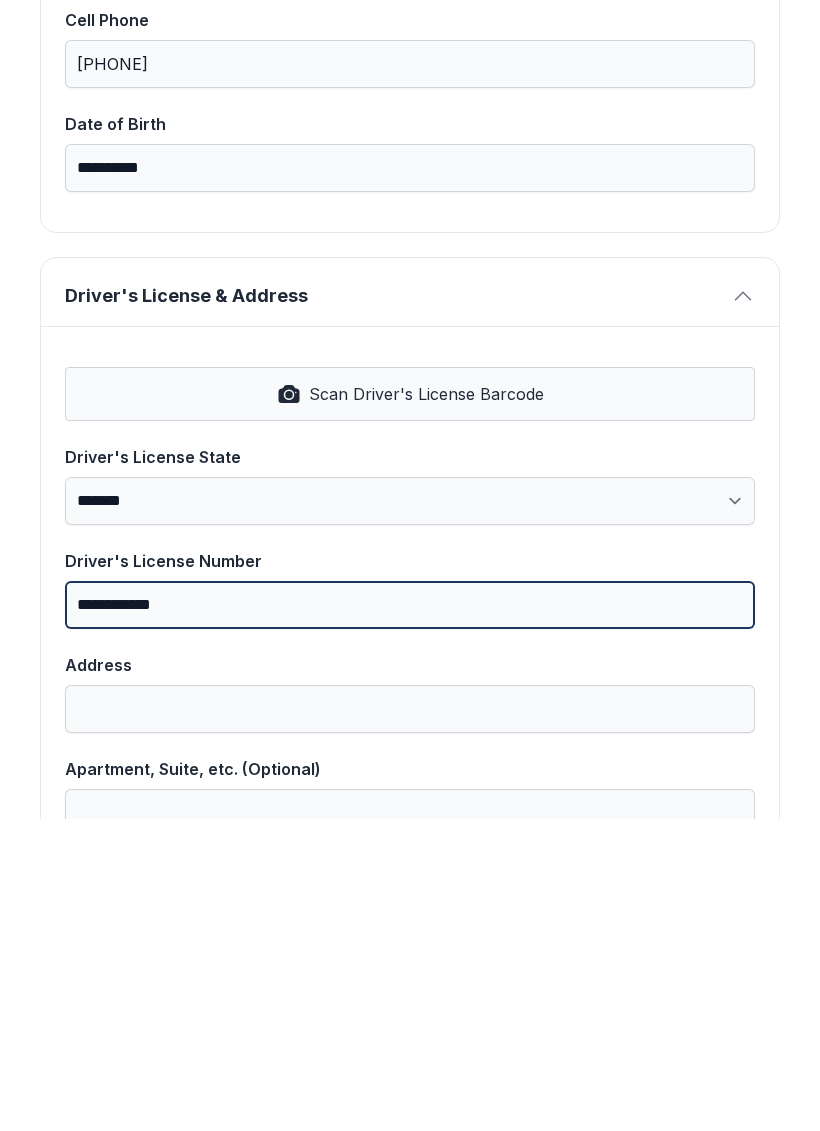 type on "**********" 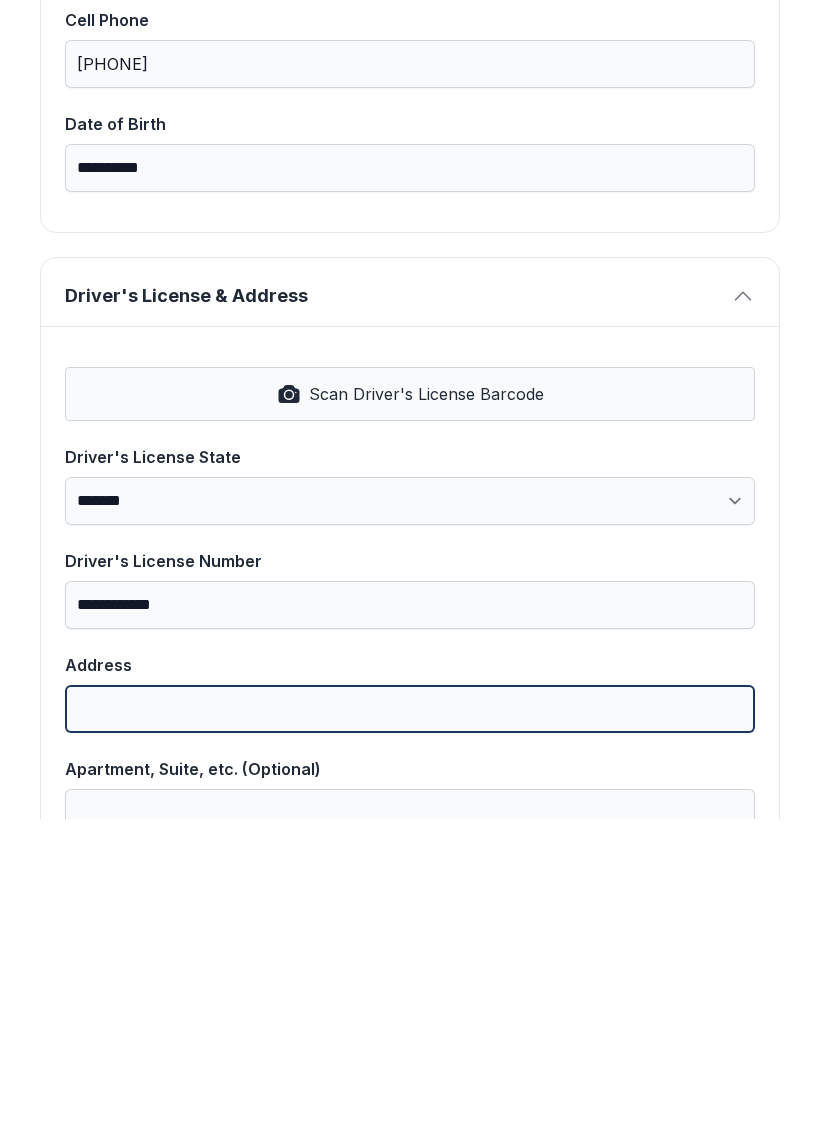 click on "Address" at bounding box center [410, 1021] 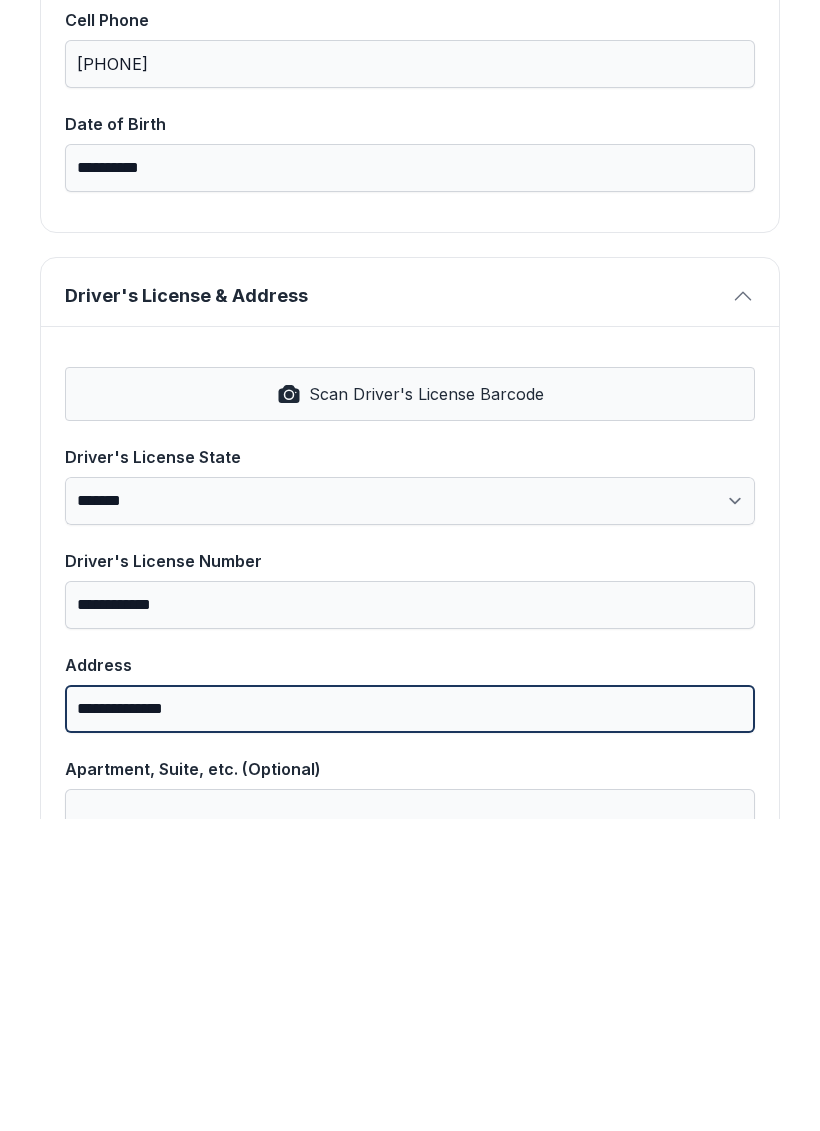 type on "**********" 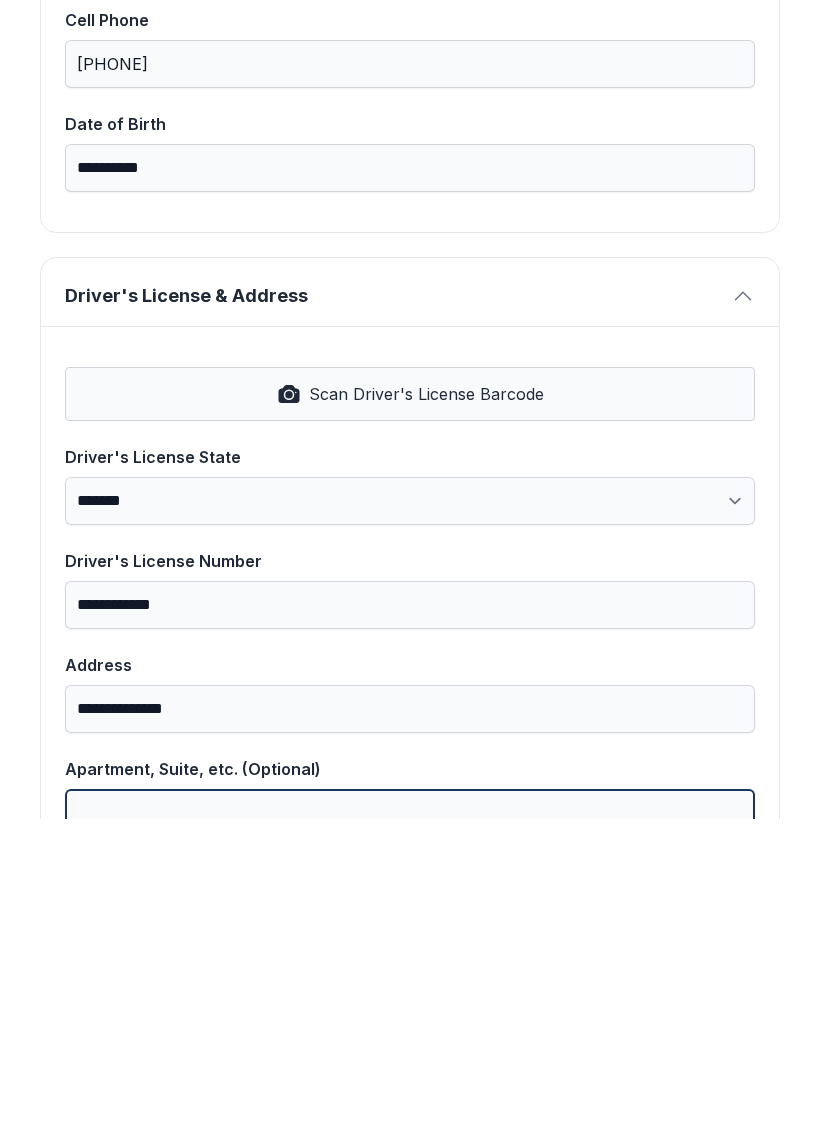 click on "Apartment, Suite, etc. (Optional)" at bounding box center [410, 1125] 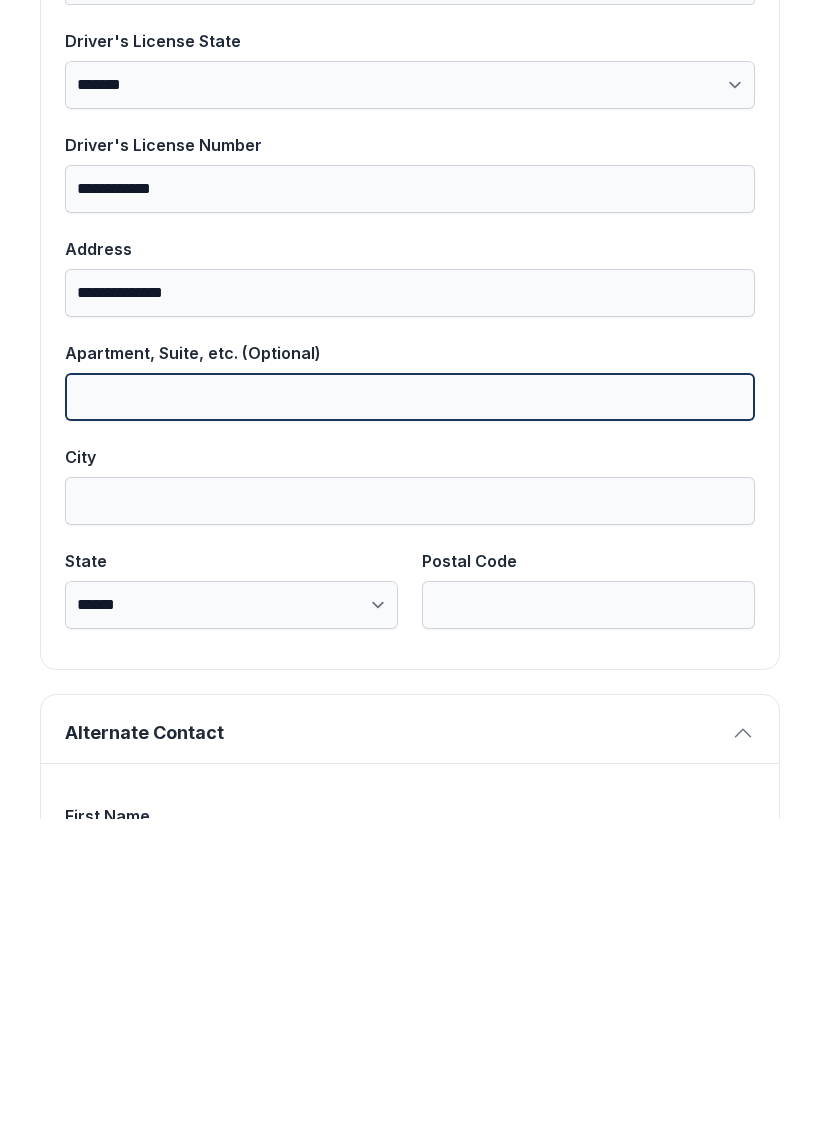 scroll, scrollTop: 924, scrollLeft: 0, axis: vertical 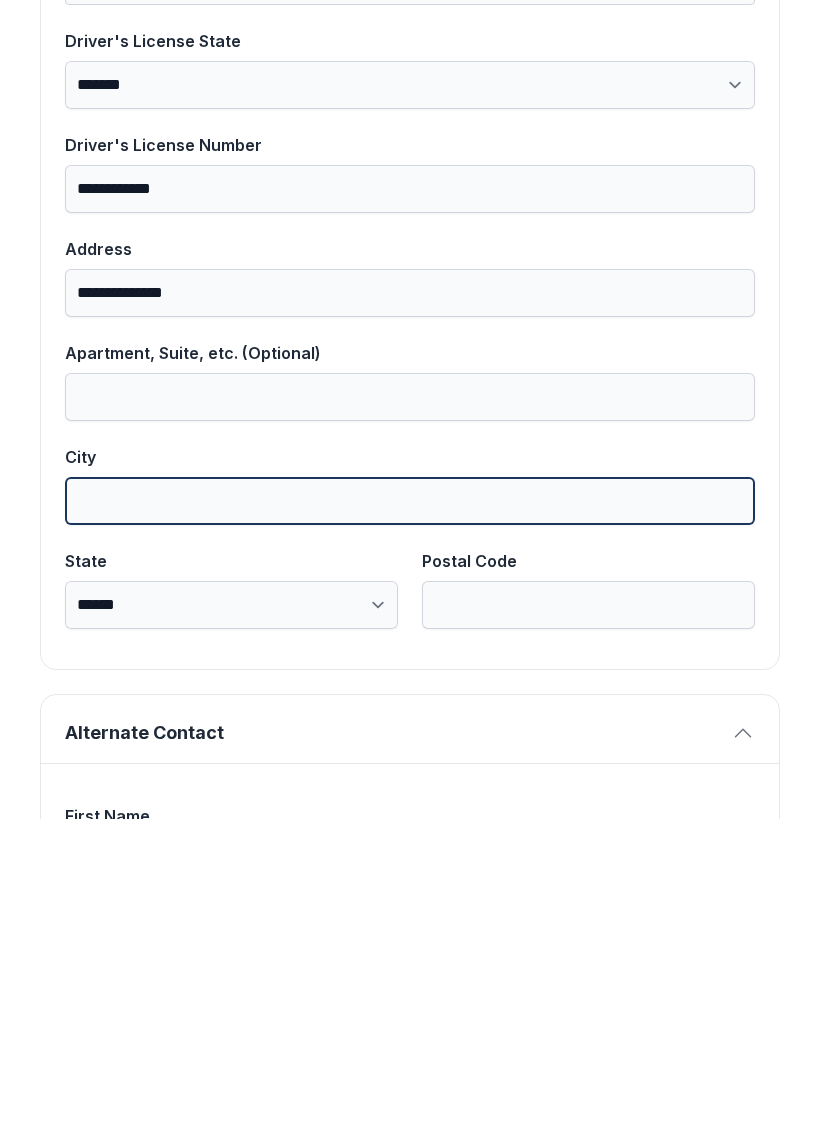 click on "City" at bounding box center [410, 813] 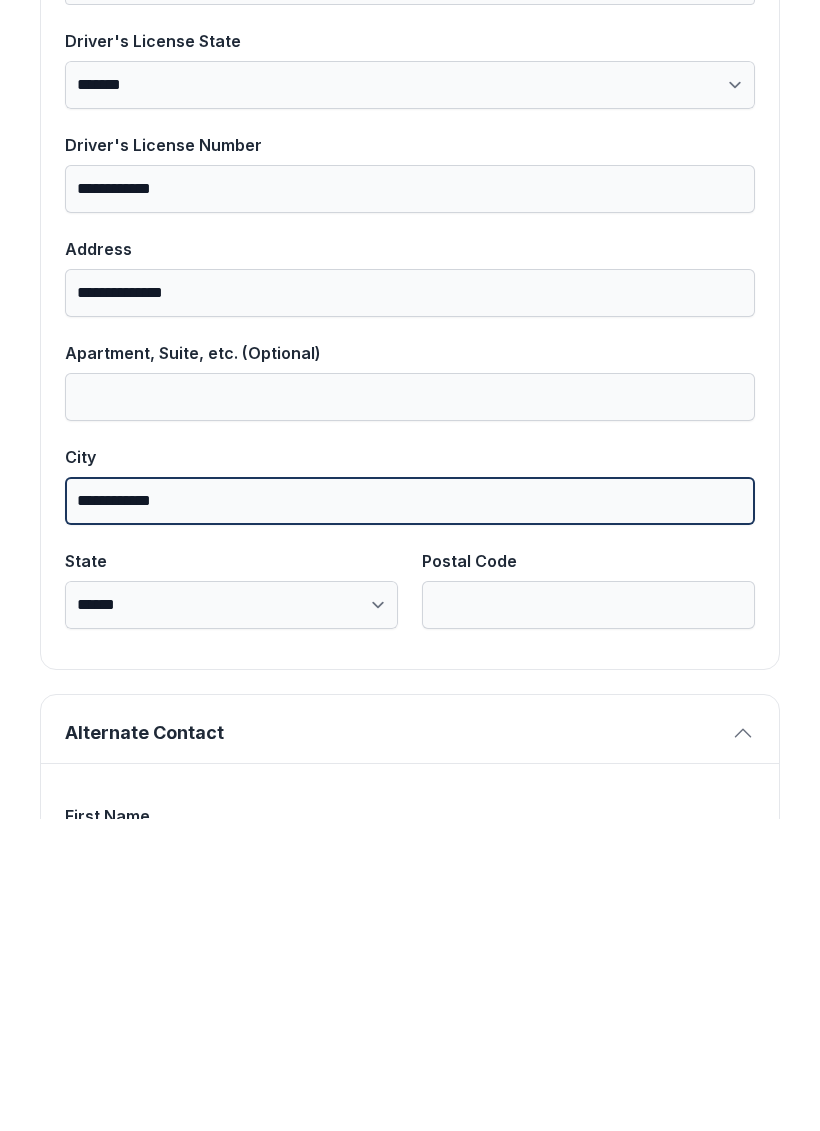 type on "**********" 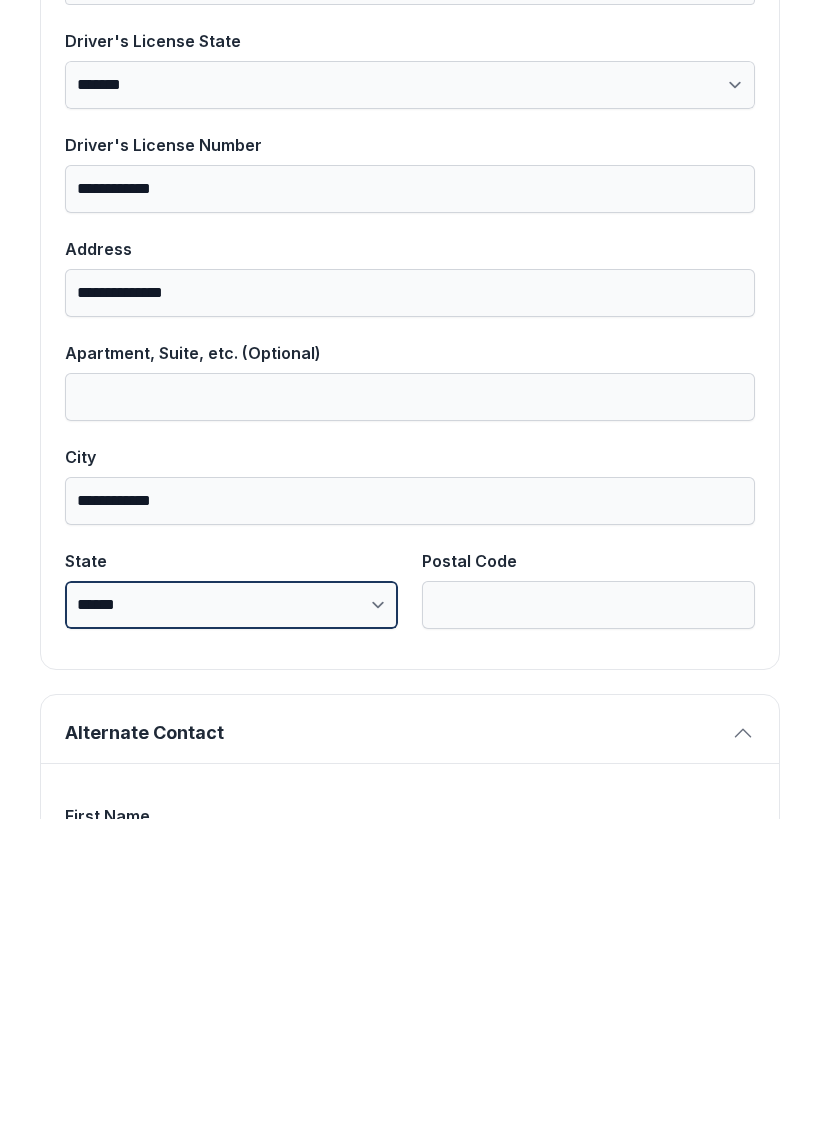 click on "**********" at bounding box center [231, 917] 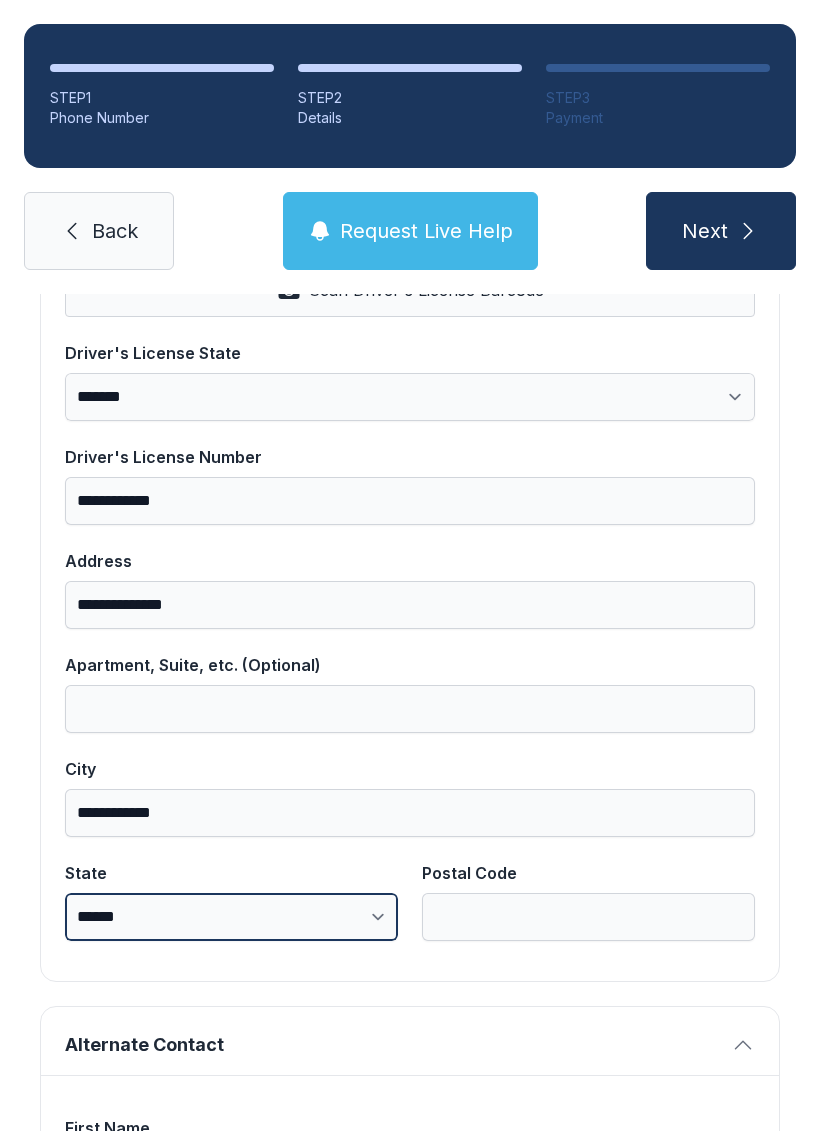 select on "**" 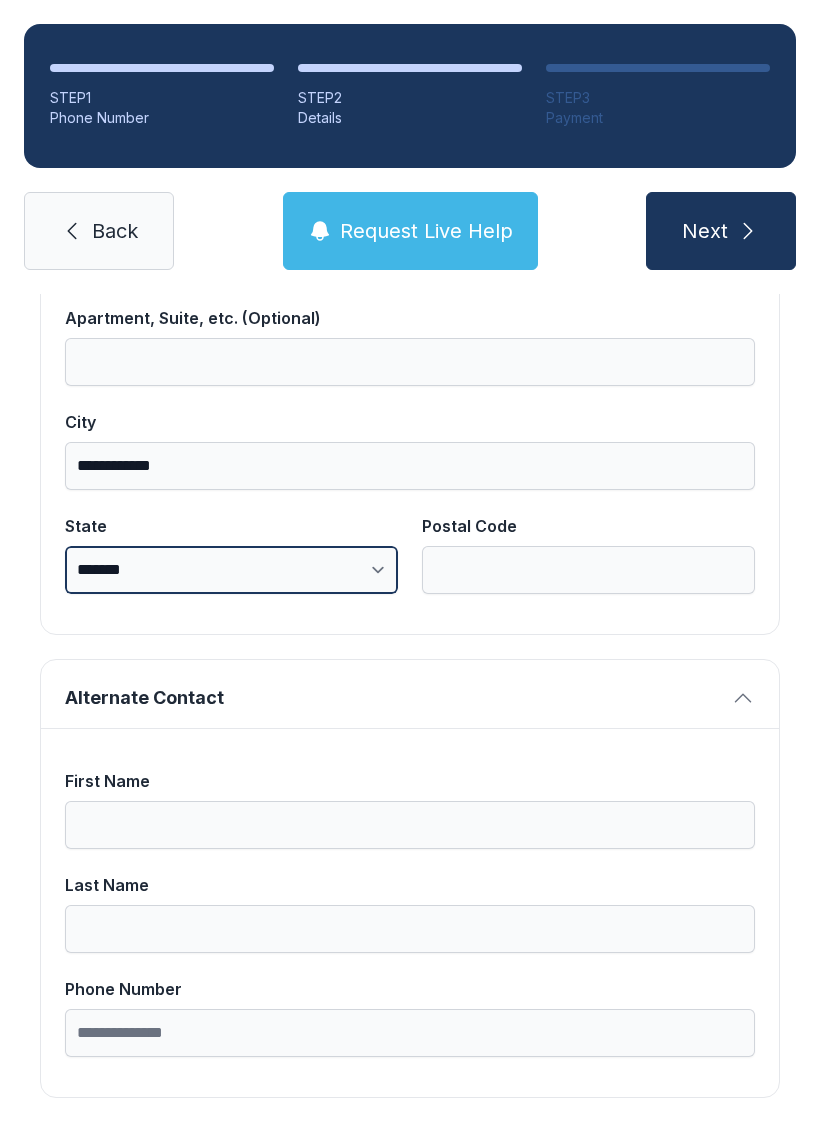 scroll, scrollTop: 1269, scrollLeft: 0, axis: vertical 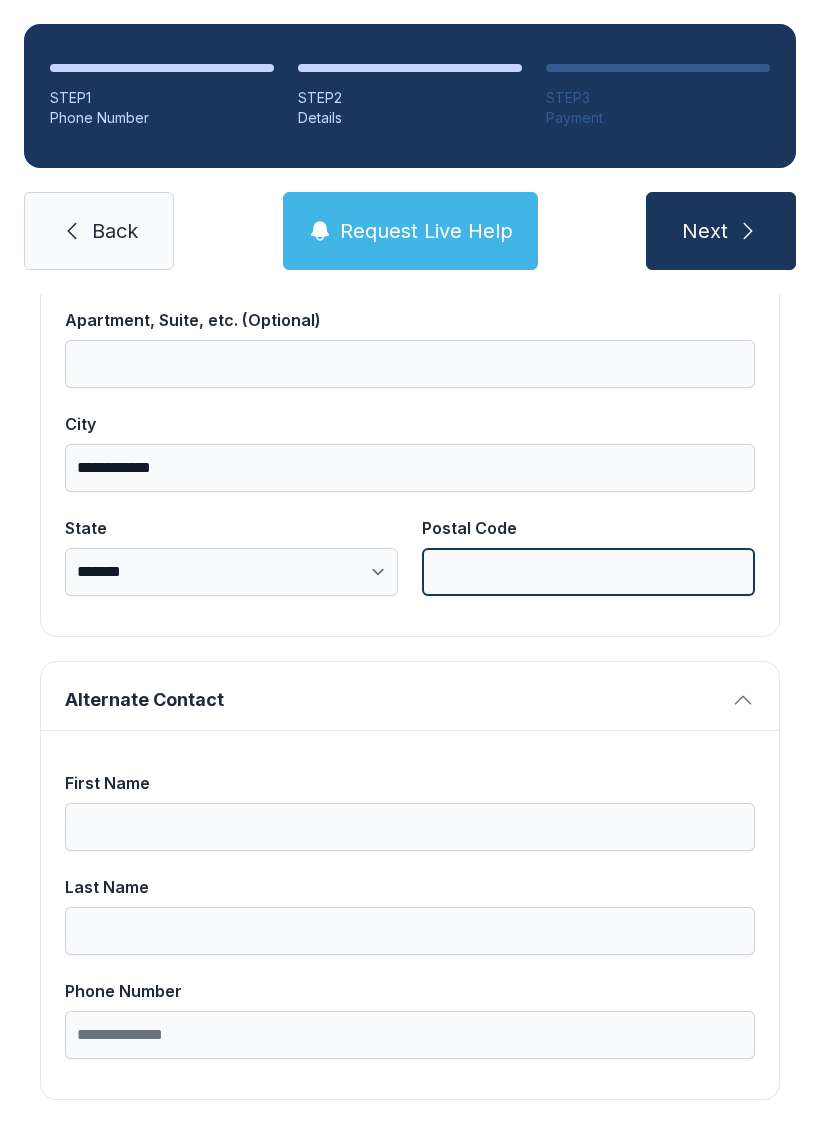 click on "Postal Code" at bounding box center (588, 572) 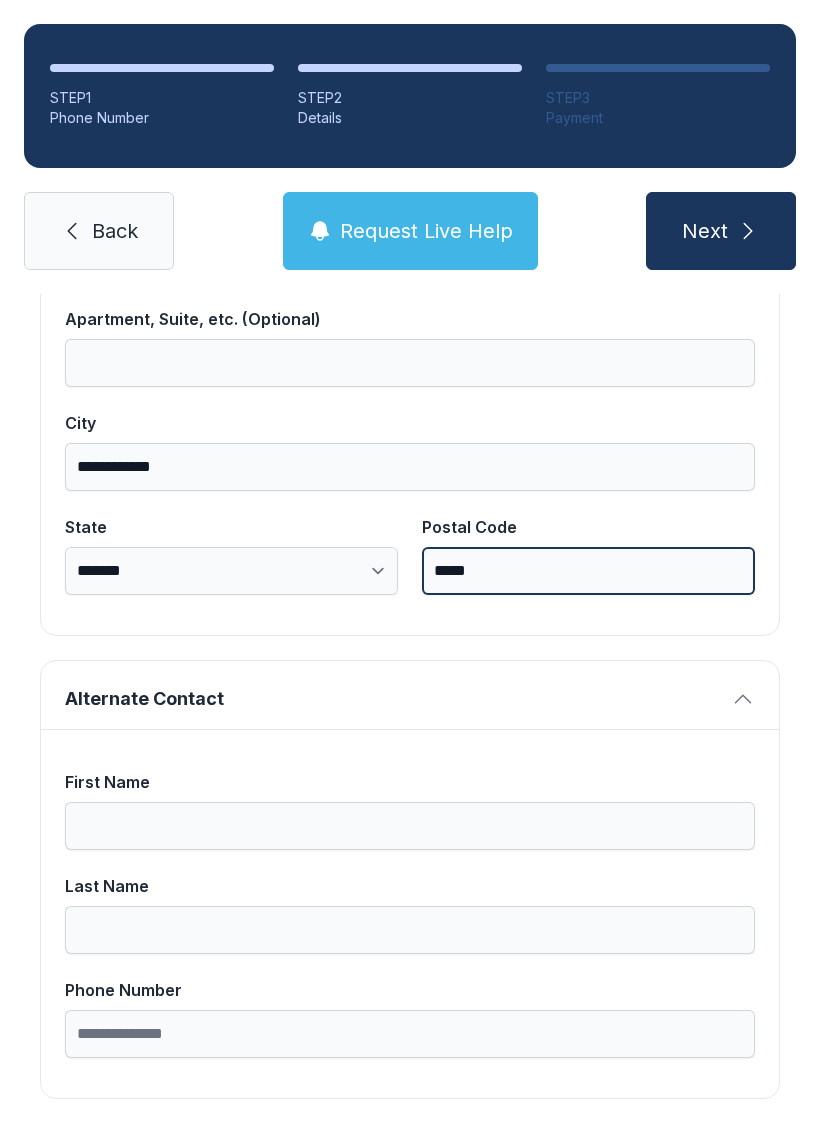 scroll, scrollTop: 1269, scrollLeft: 0, axis: vertical 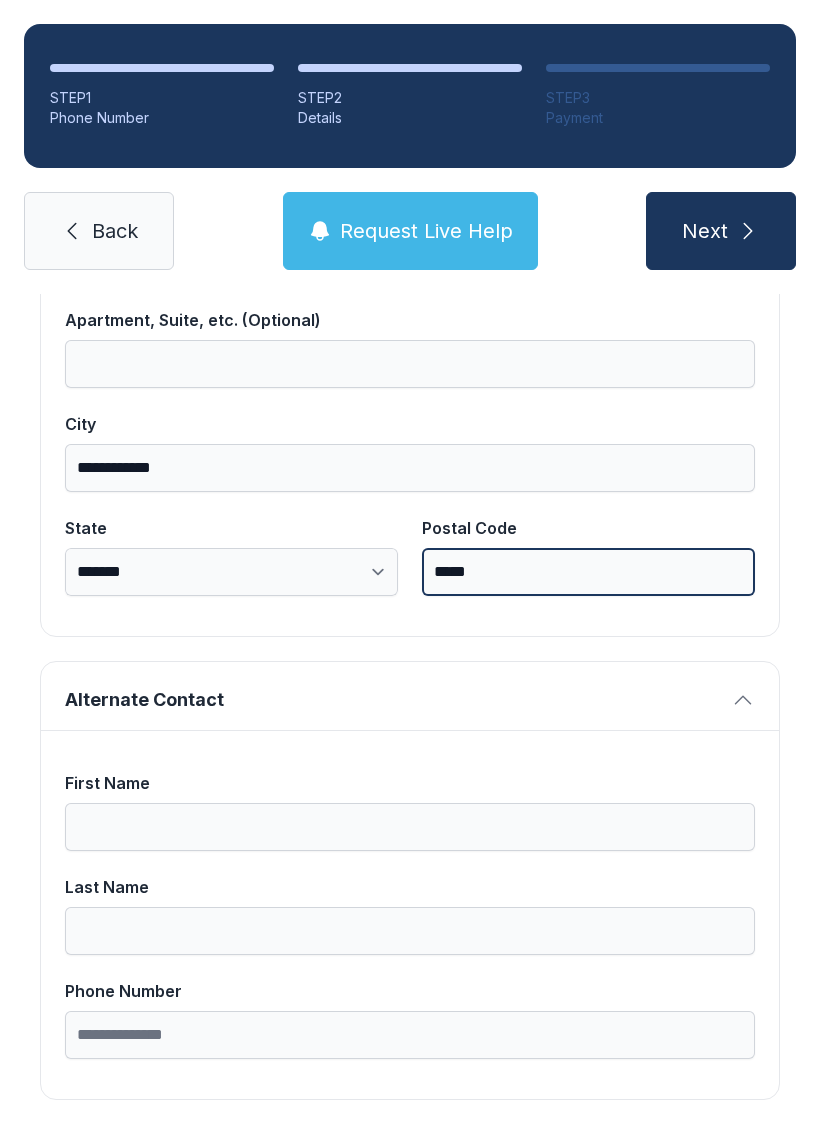 type on "*****" 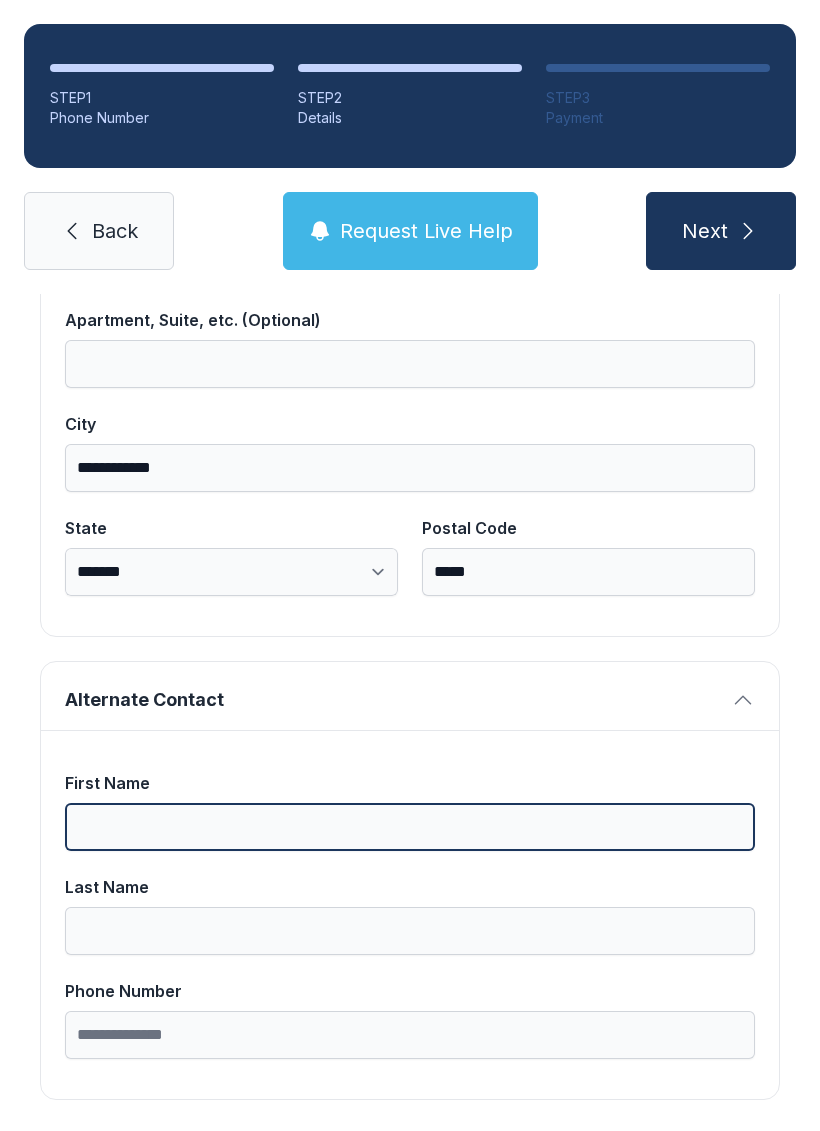 click on "First Name" at bounding box center [410, 827] 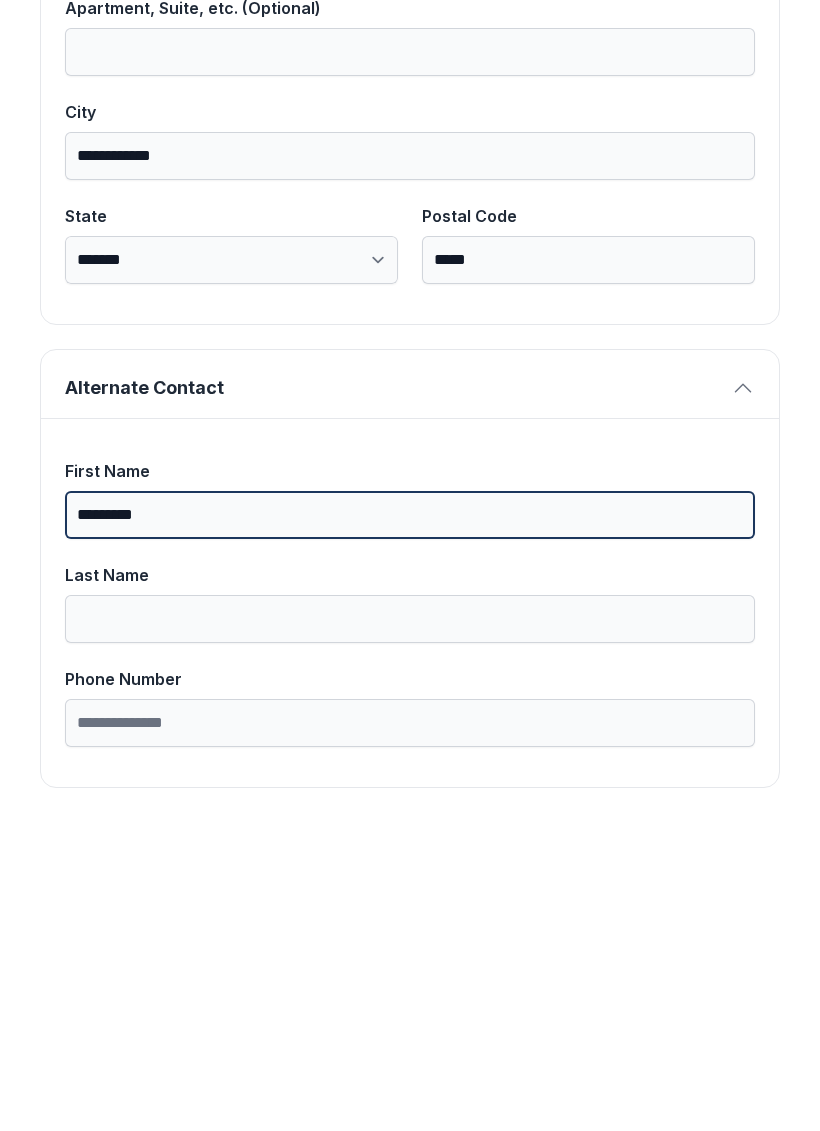 type on "*********" 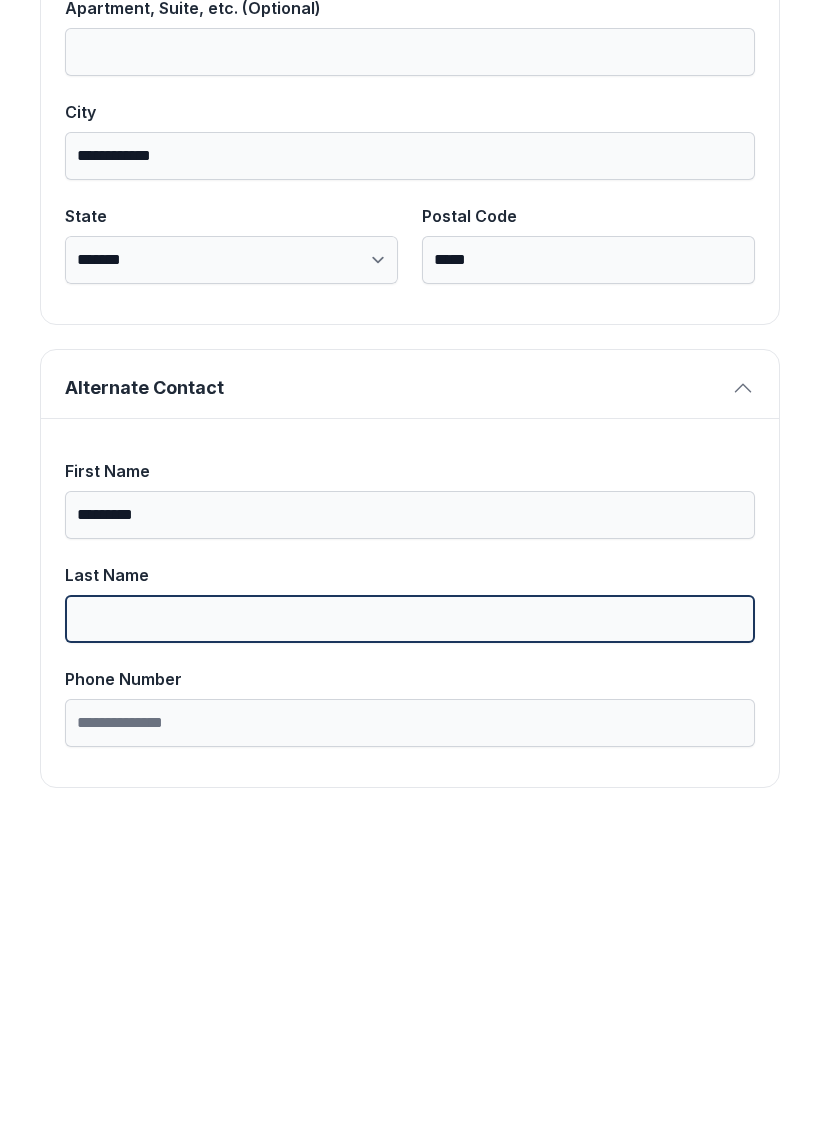 click on "Last Name" at bounding box center (410, 931) 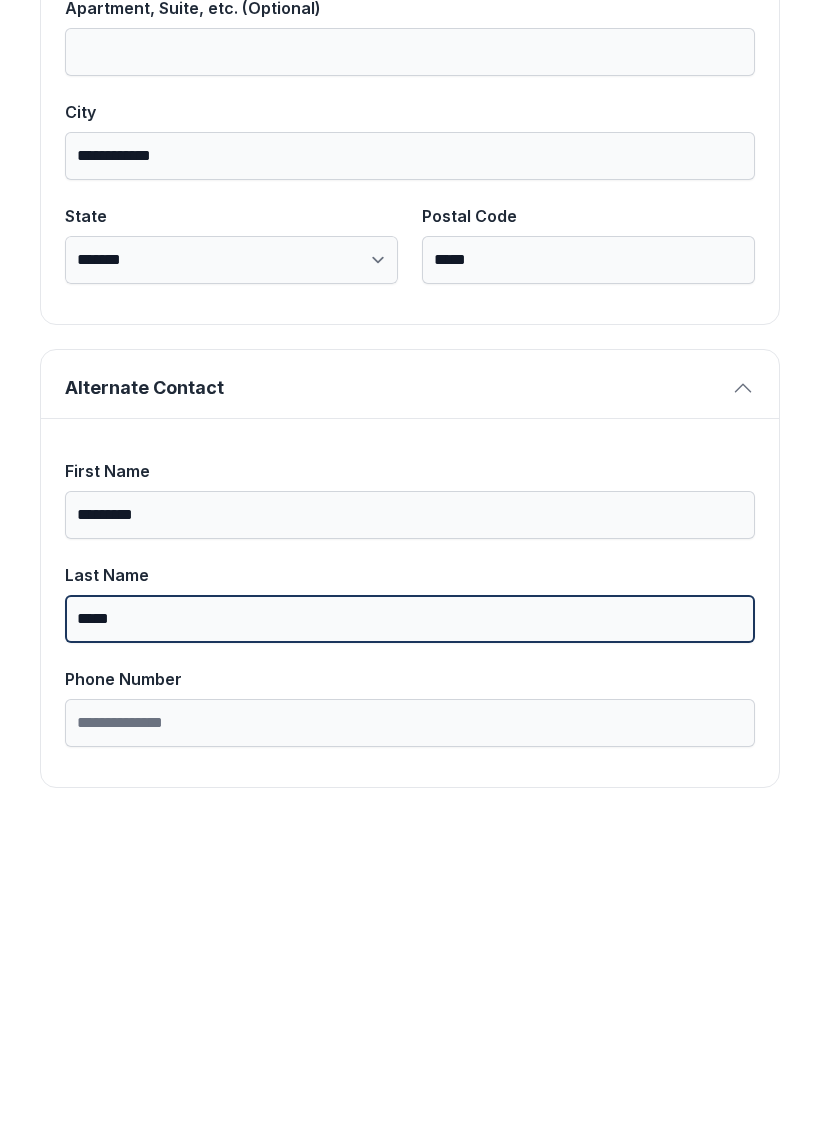type on "*****" 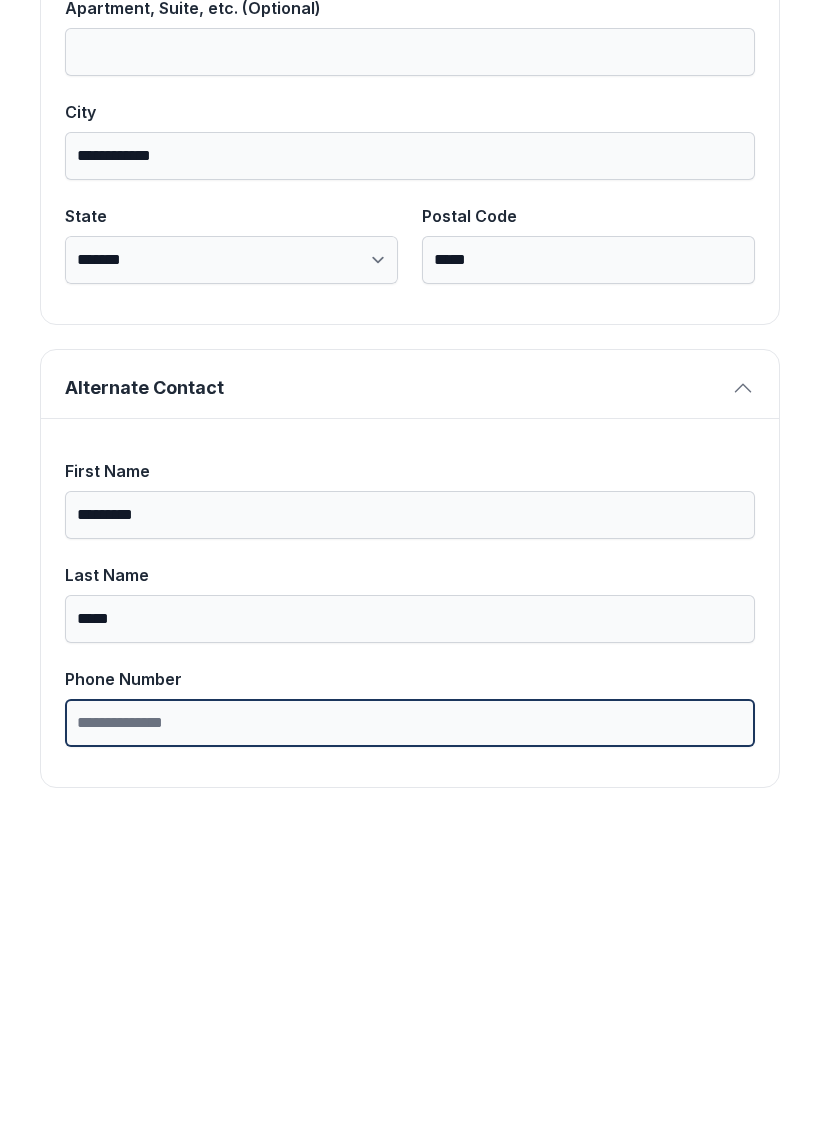 click on "Phone Number" at bounding box center [410, 1035] 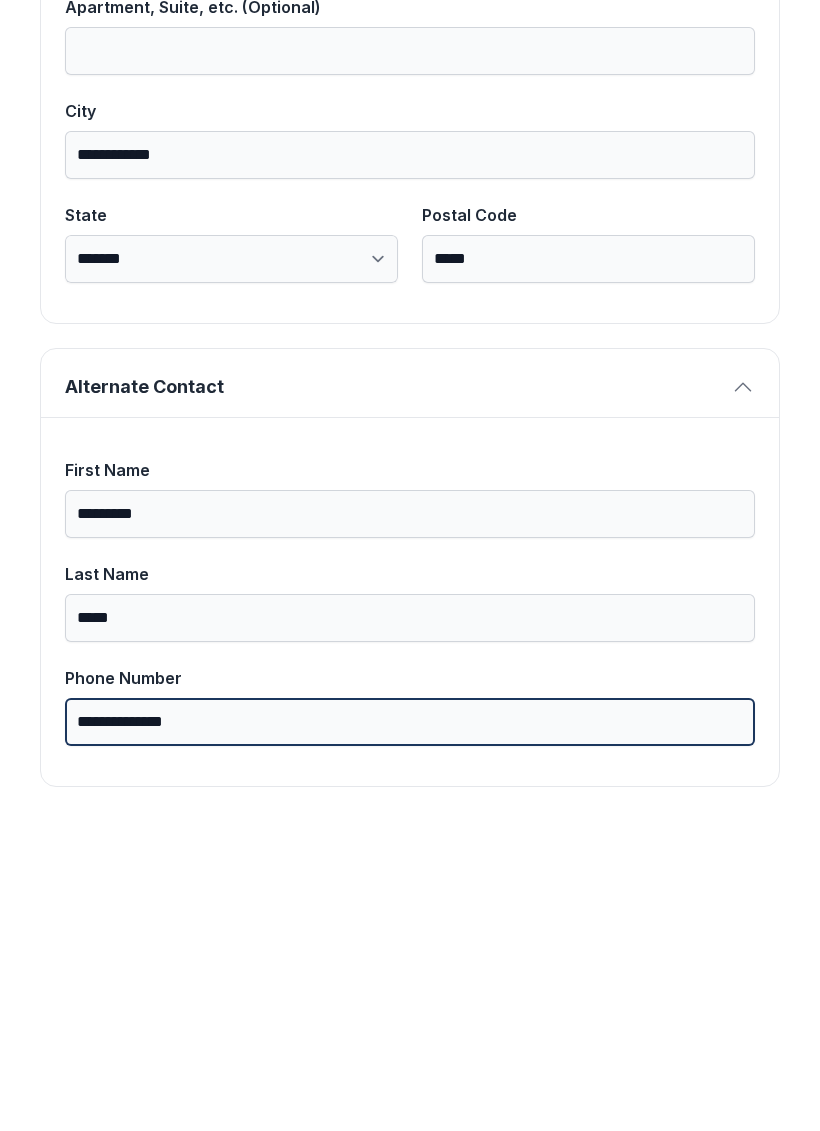 scroll, scrollTop: 1269, scrollLeft: 0, axis: vertical 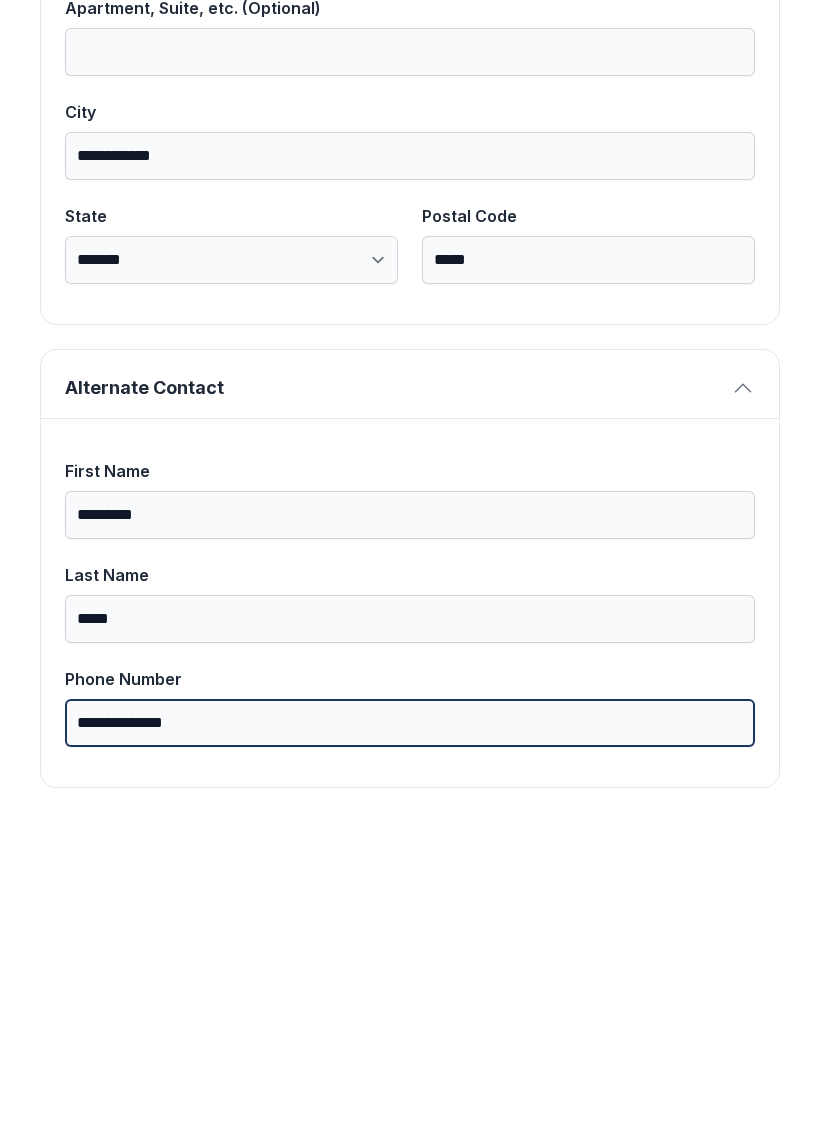 type on "**********" 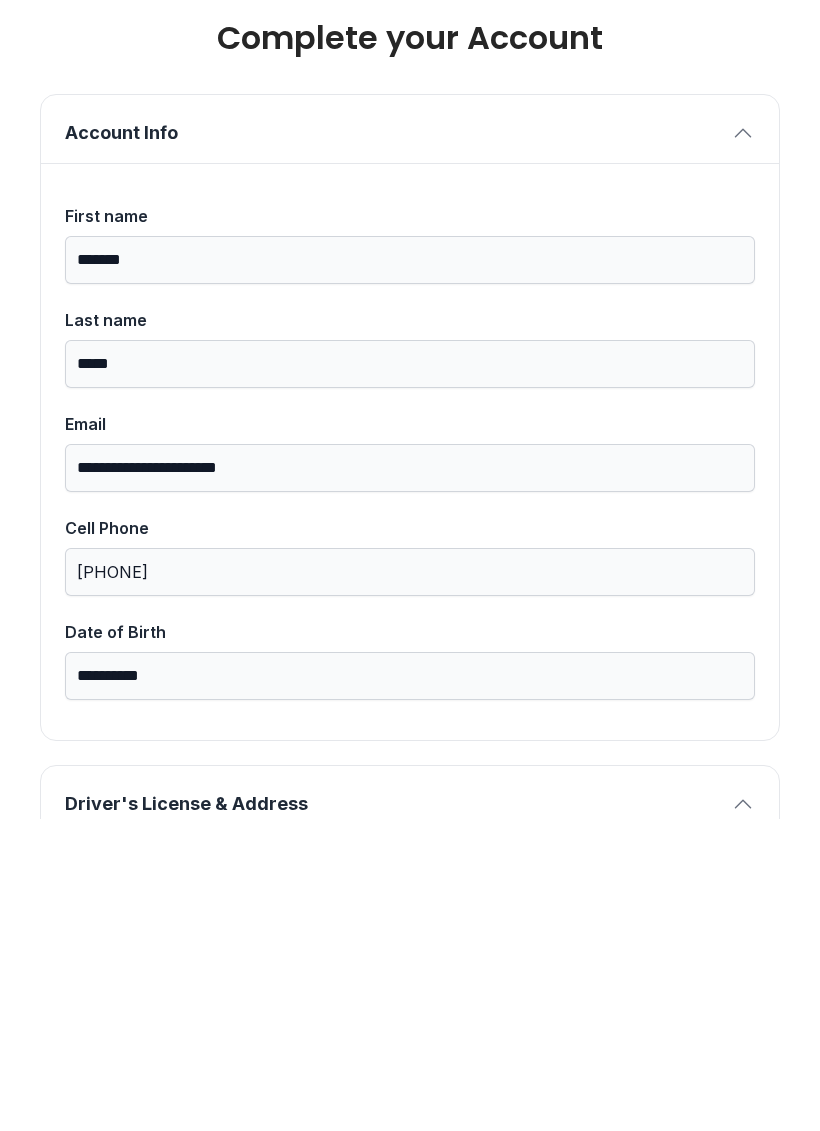 scroll, scrollTop: 0, scrollLeft: 0, axis: both 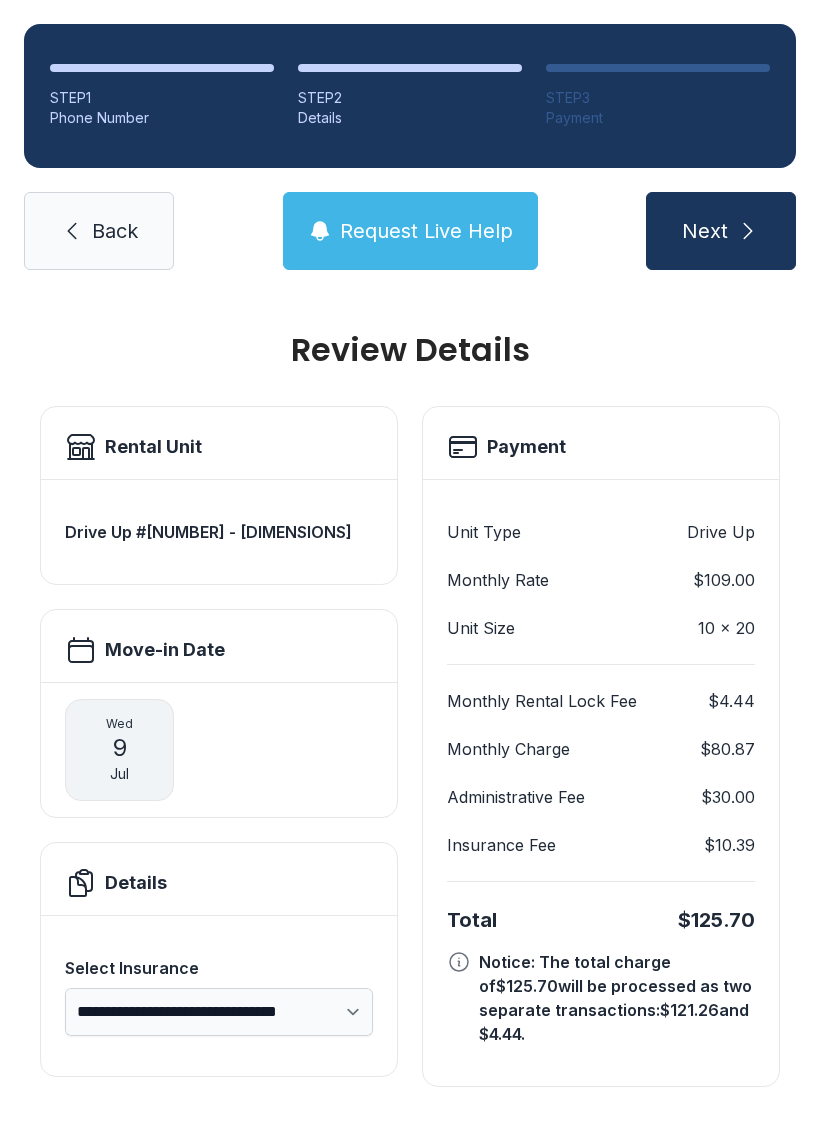 click on "Request Live Help" at bounding box center [426, 231] 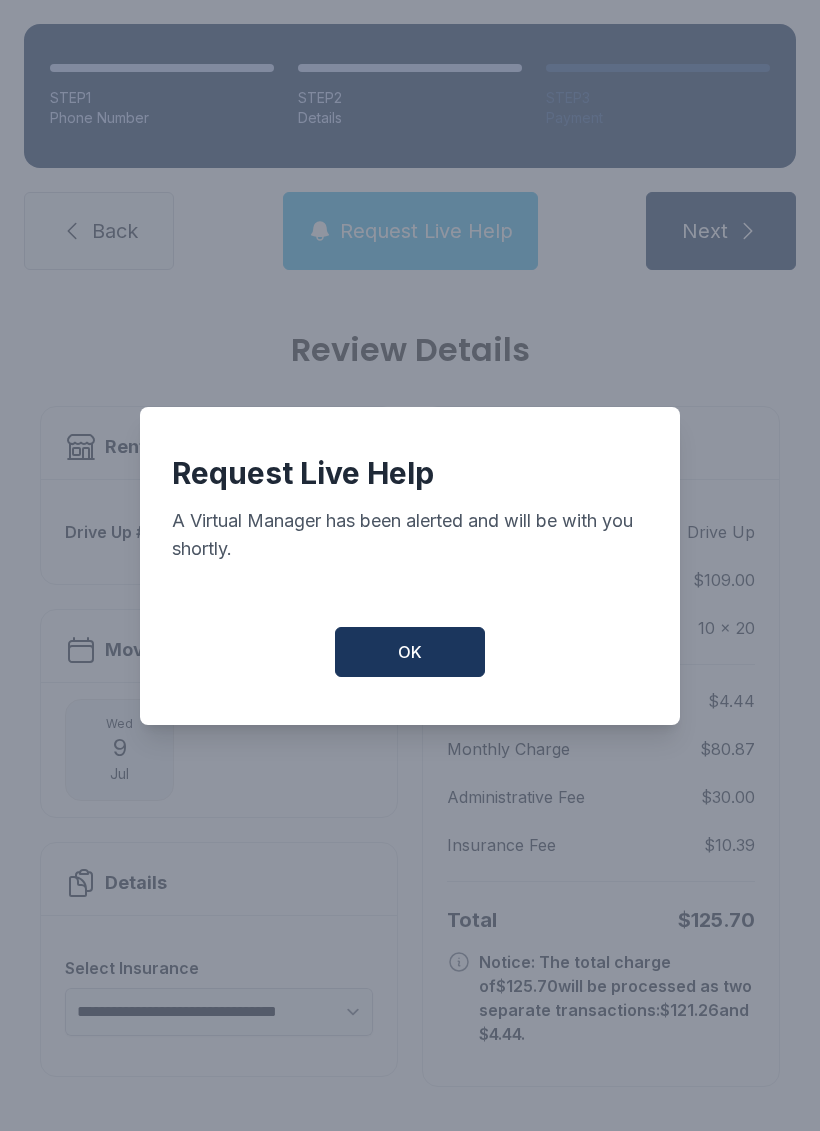 click on "OK" at bounding box center (410, 652) 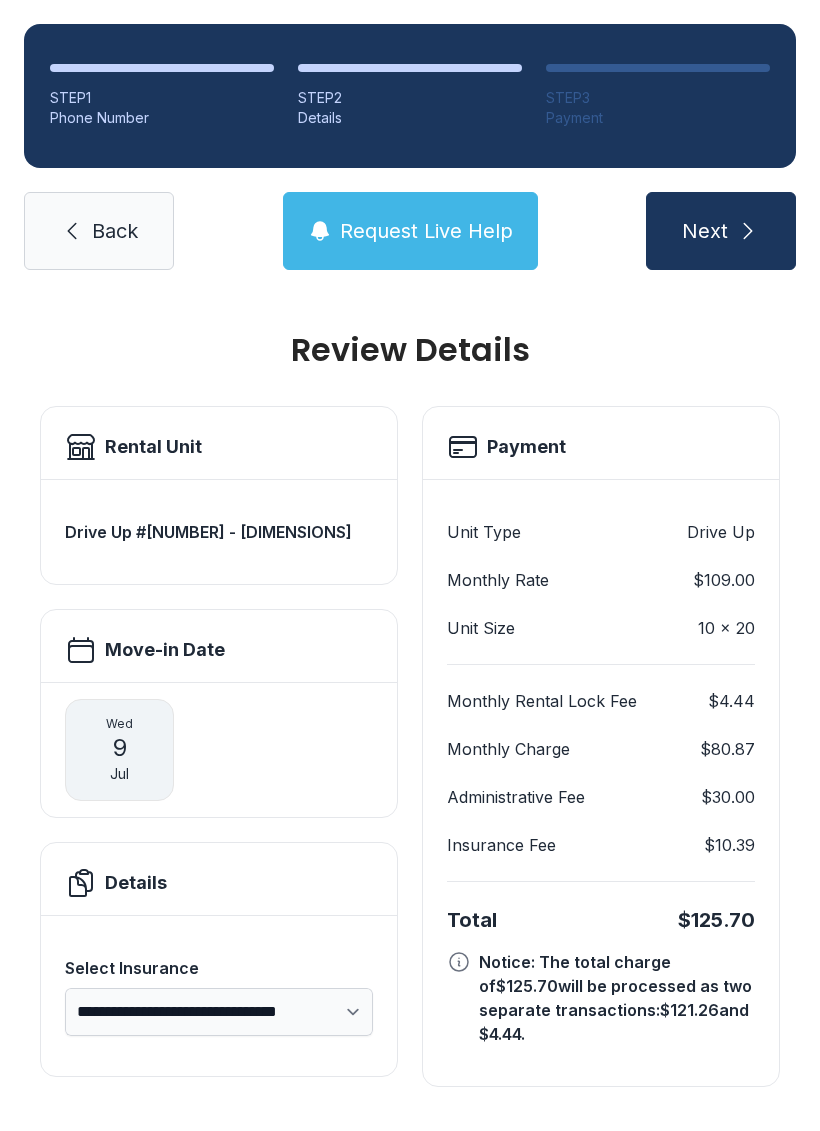 click on "Request Live Help" at bounding box center (426, 231) 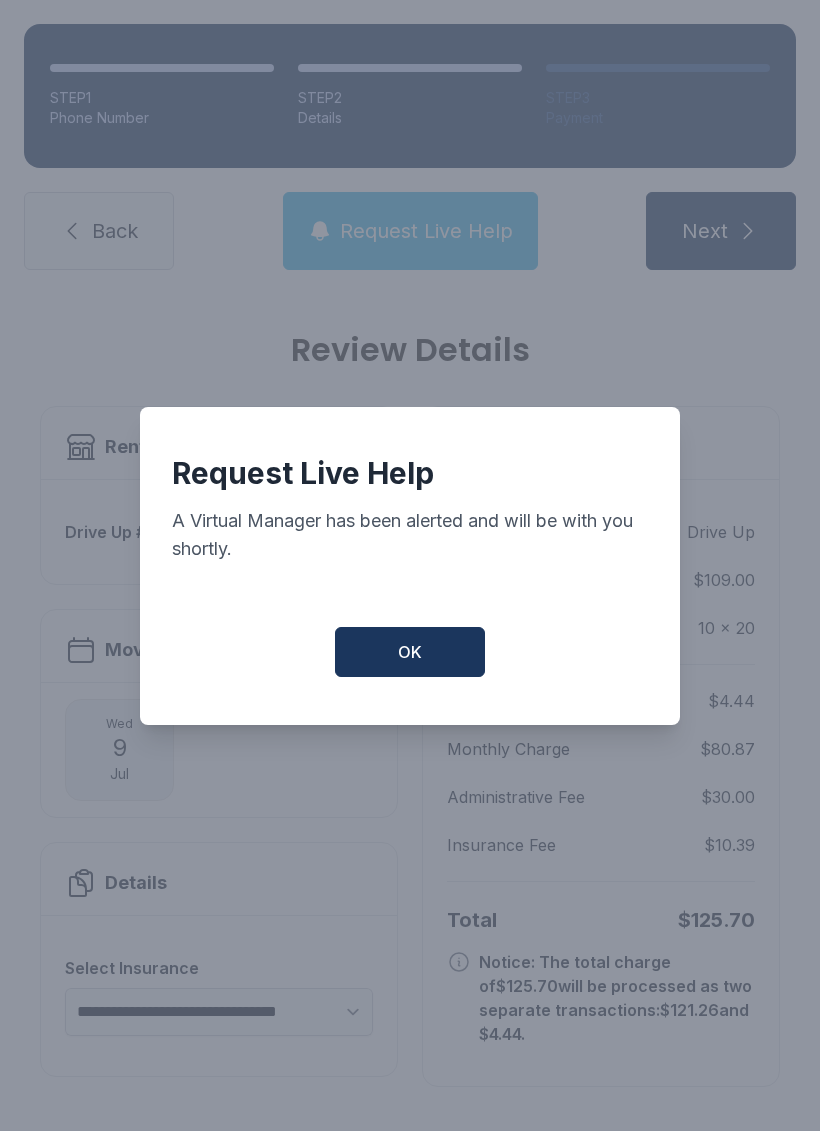 click on "Request Live Help A Virtual Manager has been alerted and will be with you shortly. OK" at bounding box center [410, 566] 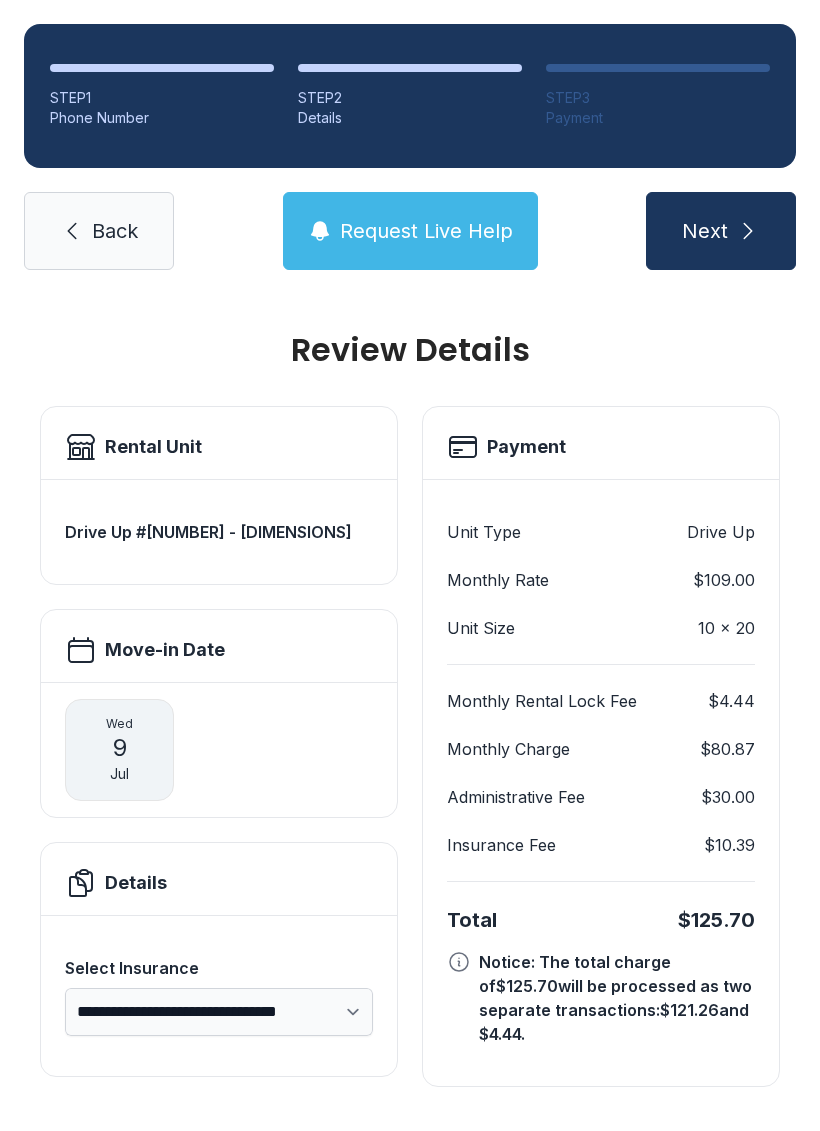 click on "Back" at bounding box center [115, 231] 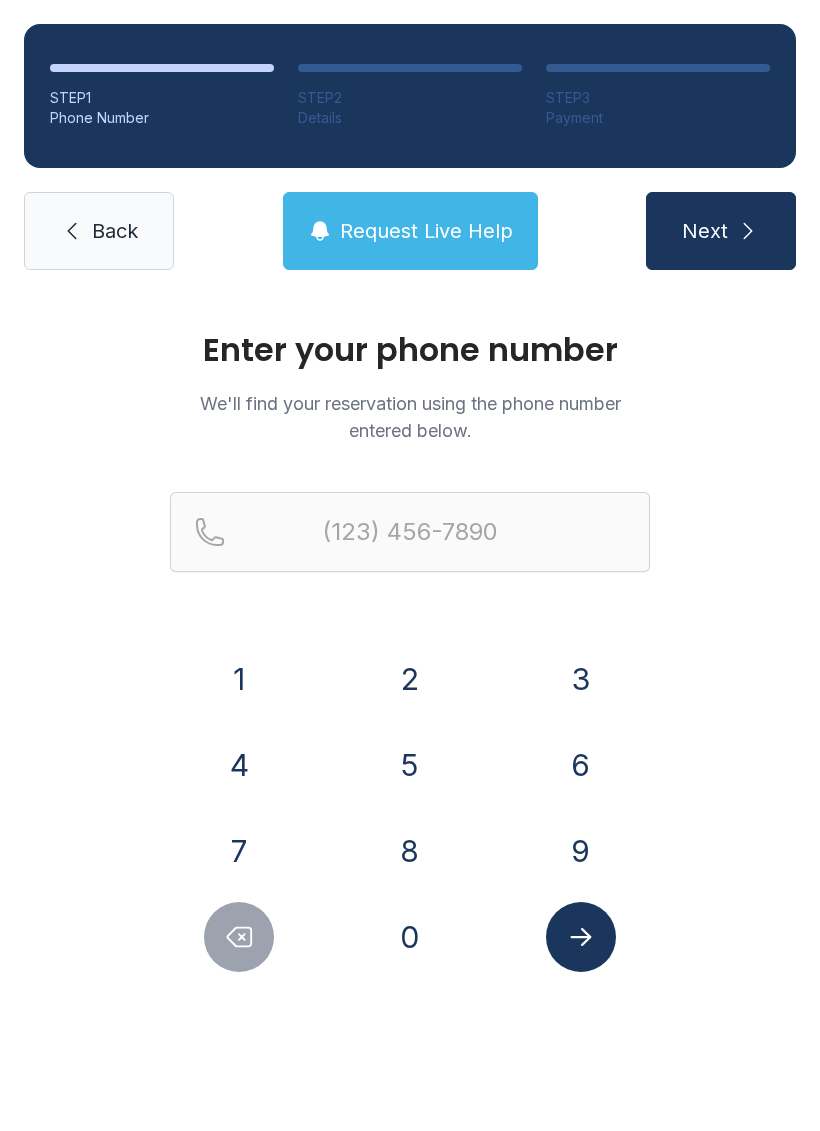 click on "Back" at bounding box center [99, 231] 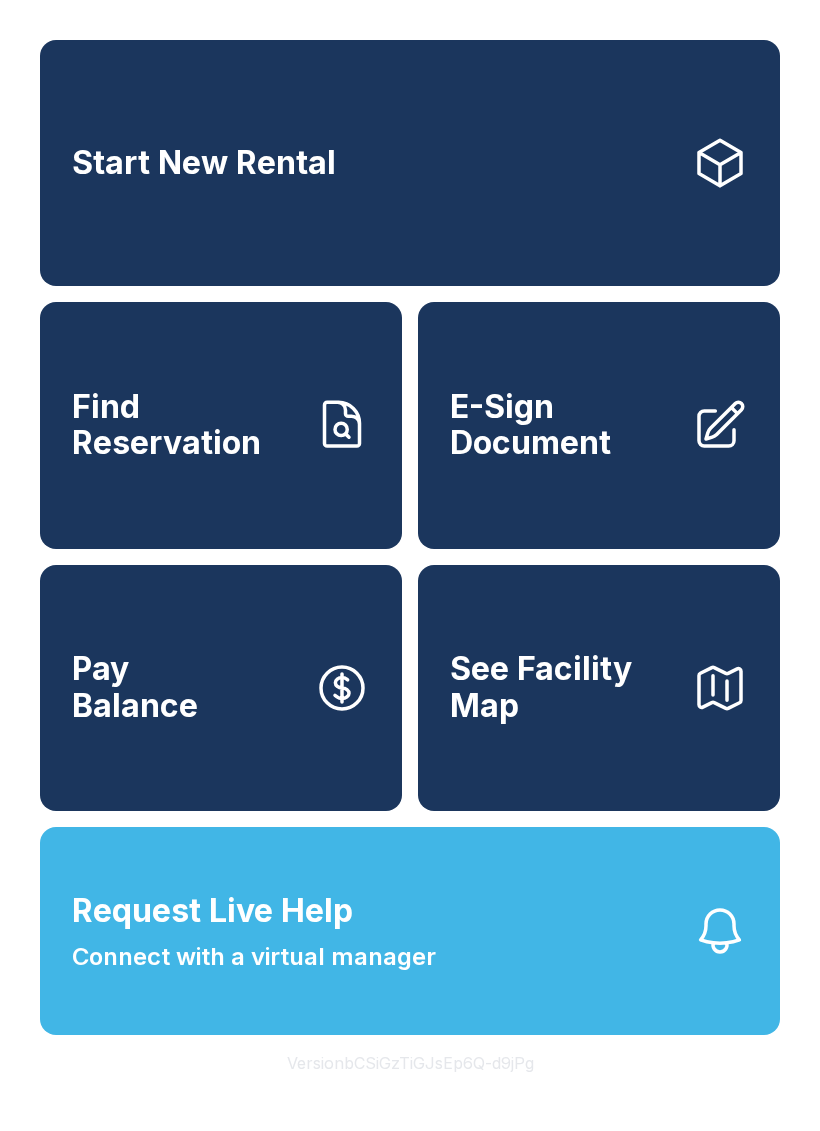 click on "E-Sign Document" at bounding box center (563, 425) 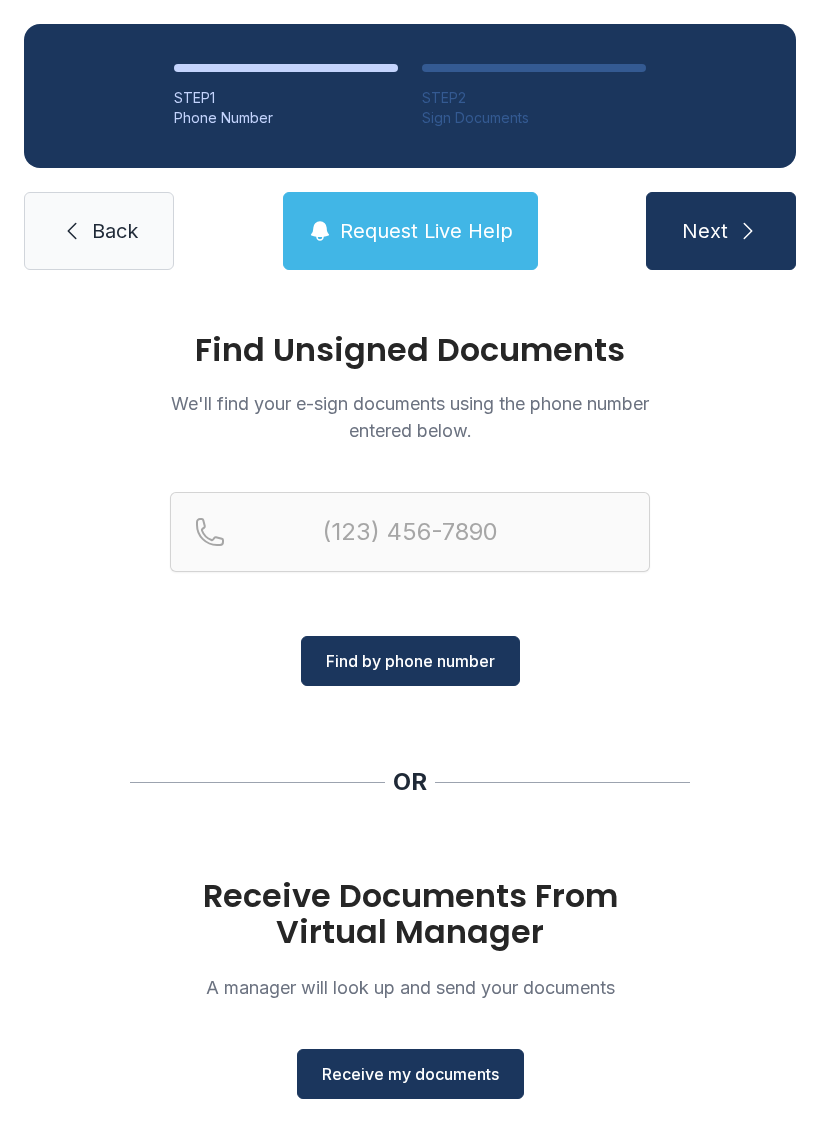 click on "Receive my documents" at bounding box center (410, 1074) 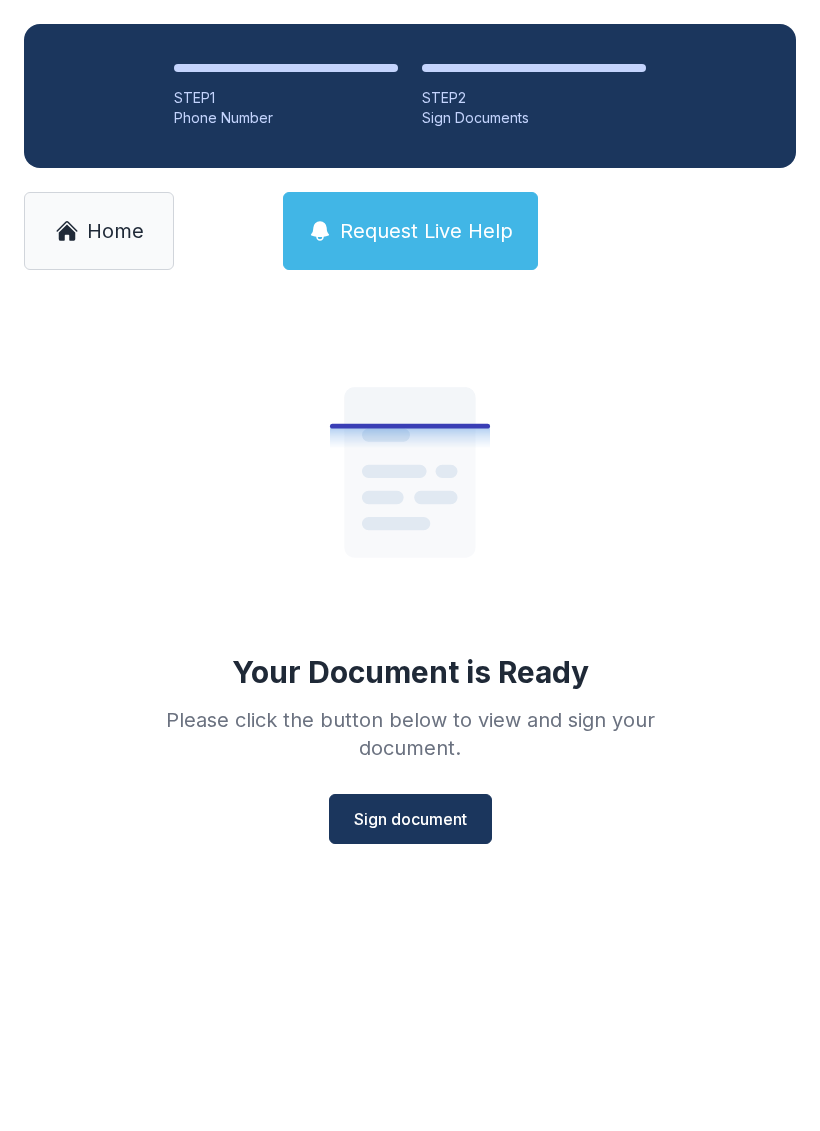 click on "Sign document" at bounding box center [410, 819] 